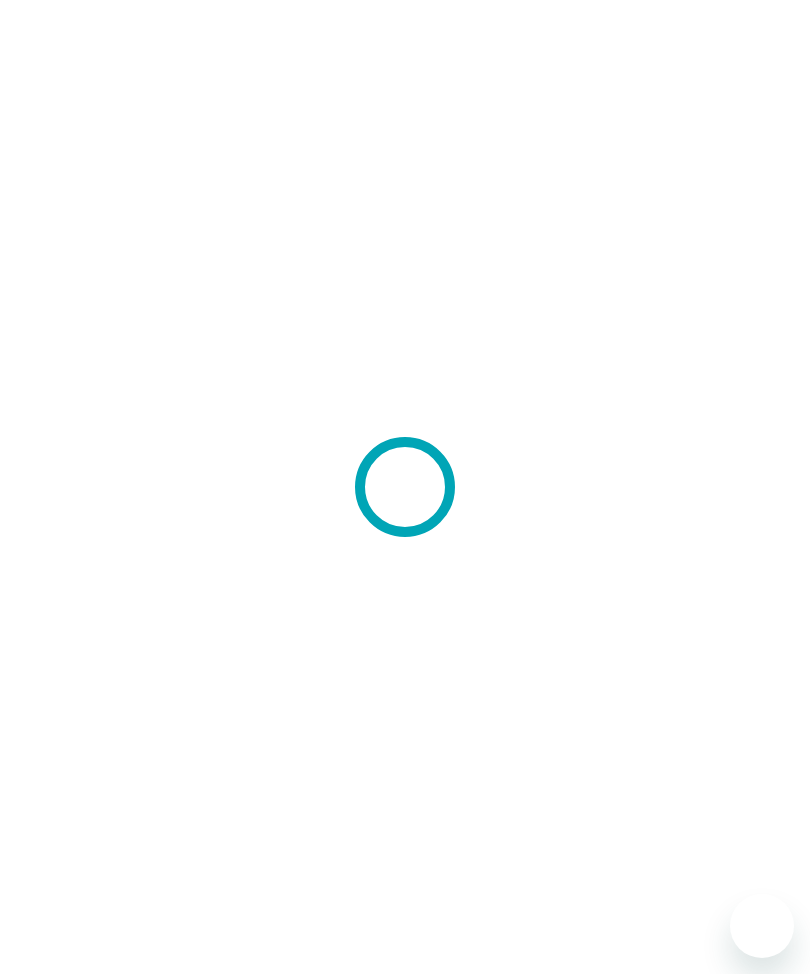 scroll, scrollTop: 0, scrollLeft: 0, axis: both 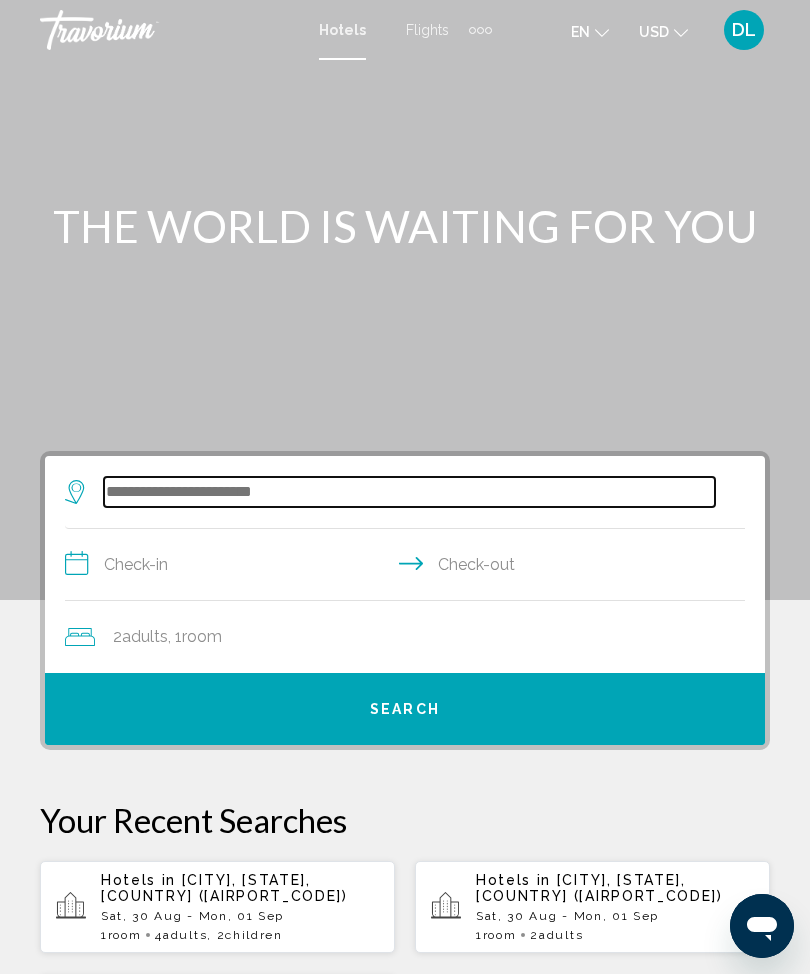 click at bounding box center [409, 492] 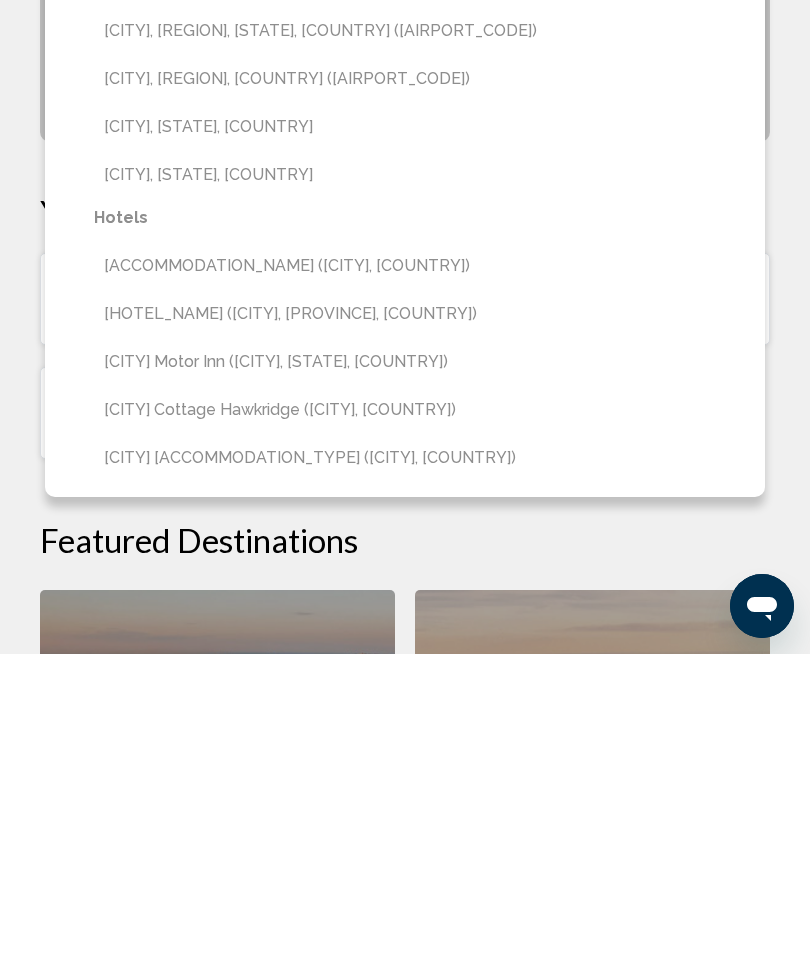 scroll, scrollTop: 291, scrollLeft: 0, axis: vertical 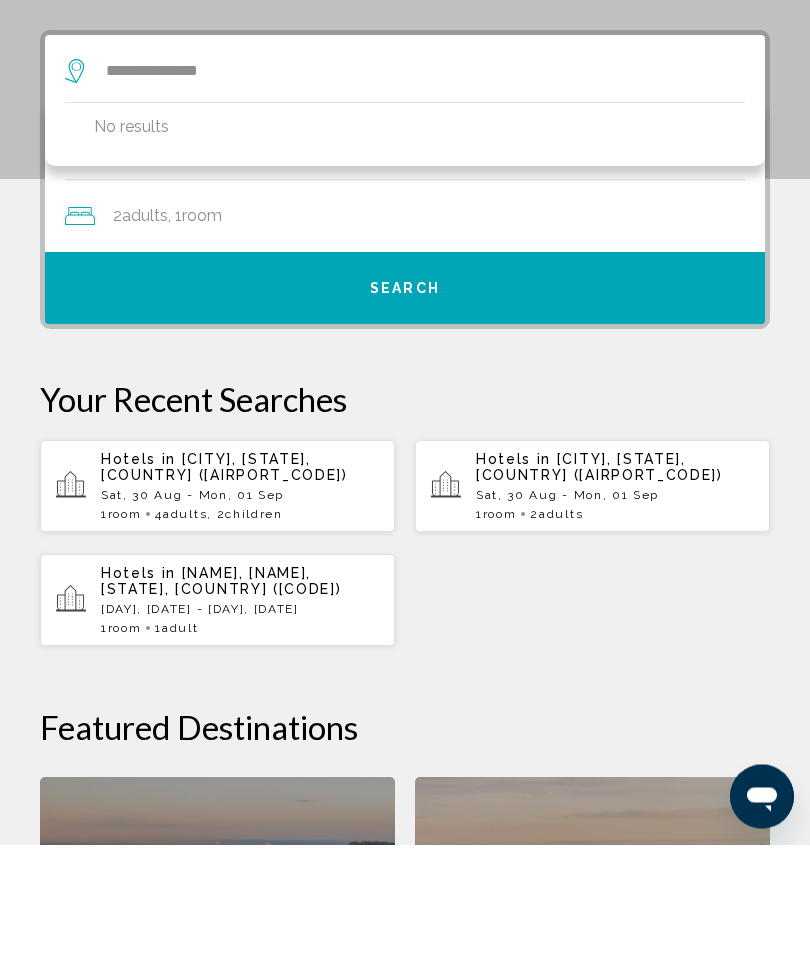 click on "Adults" 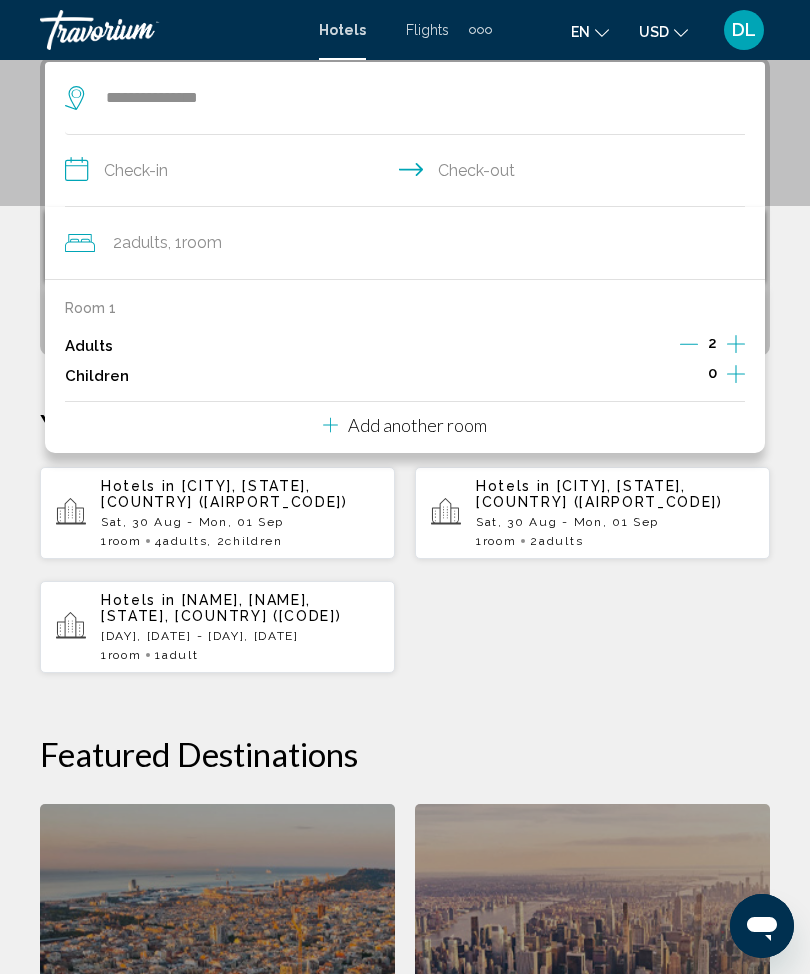 scroll, scrollTop: 386, scrollLeft: 0, axis: vertical 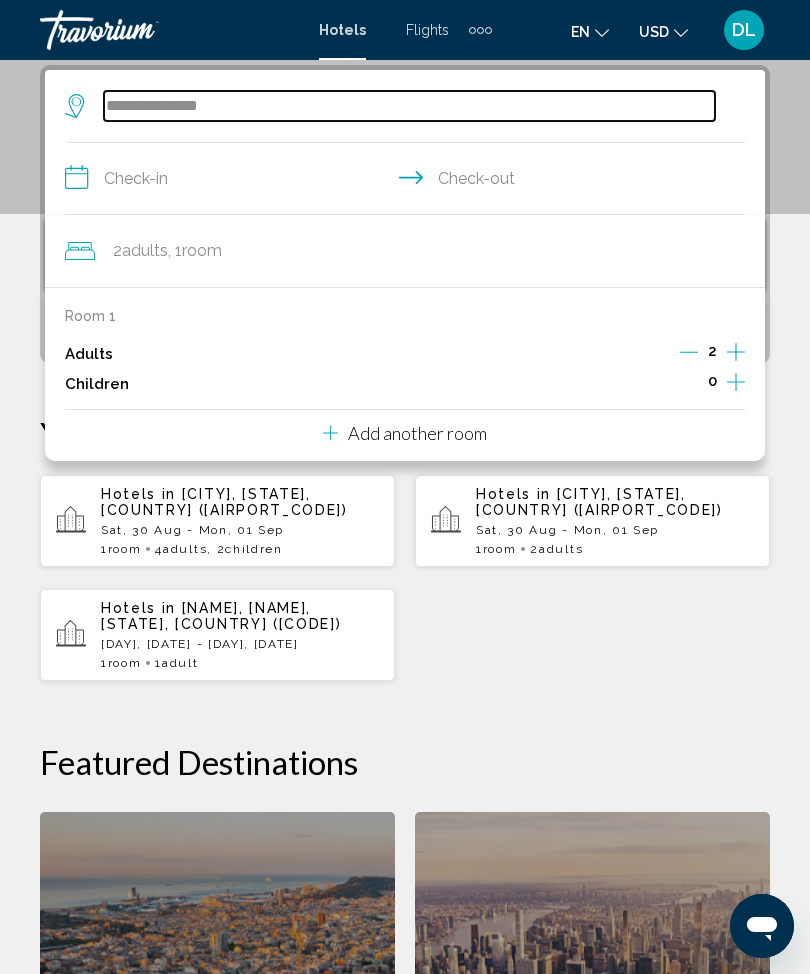 click on "**********" at bounding box center [409, 106] 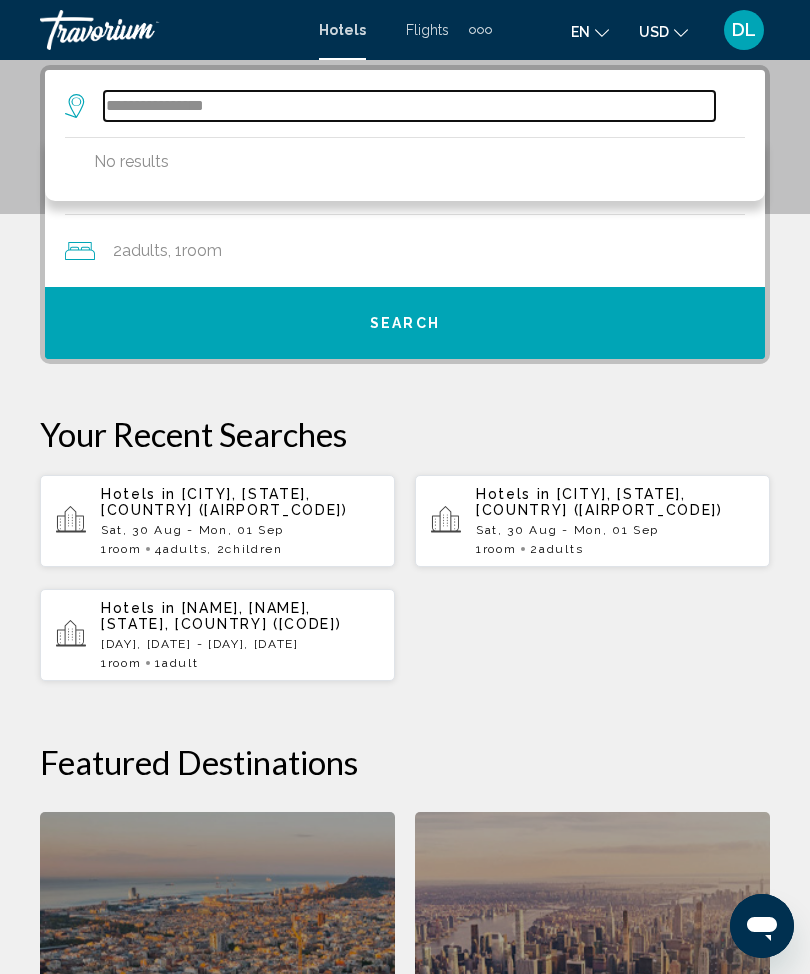 type on "**********" 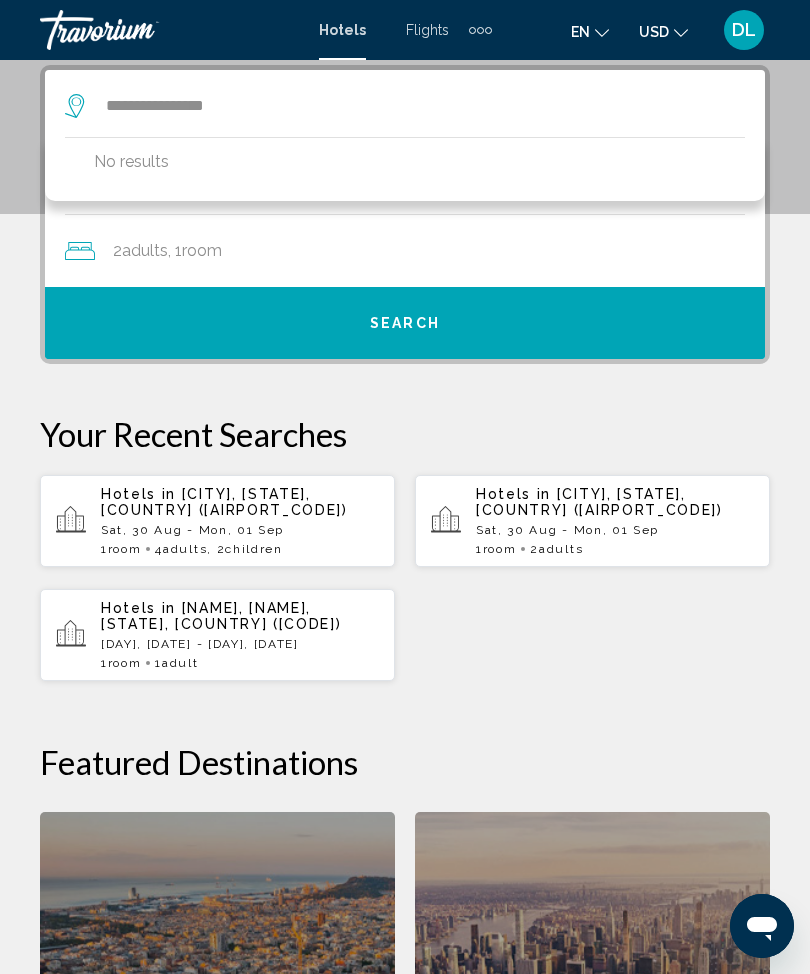 click on "**********" at bounding box center [405, 682] 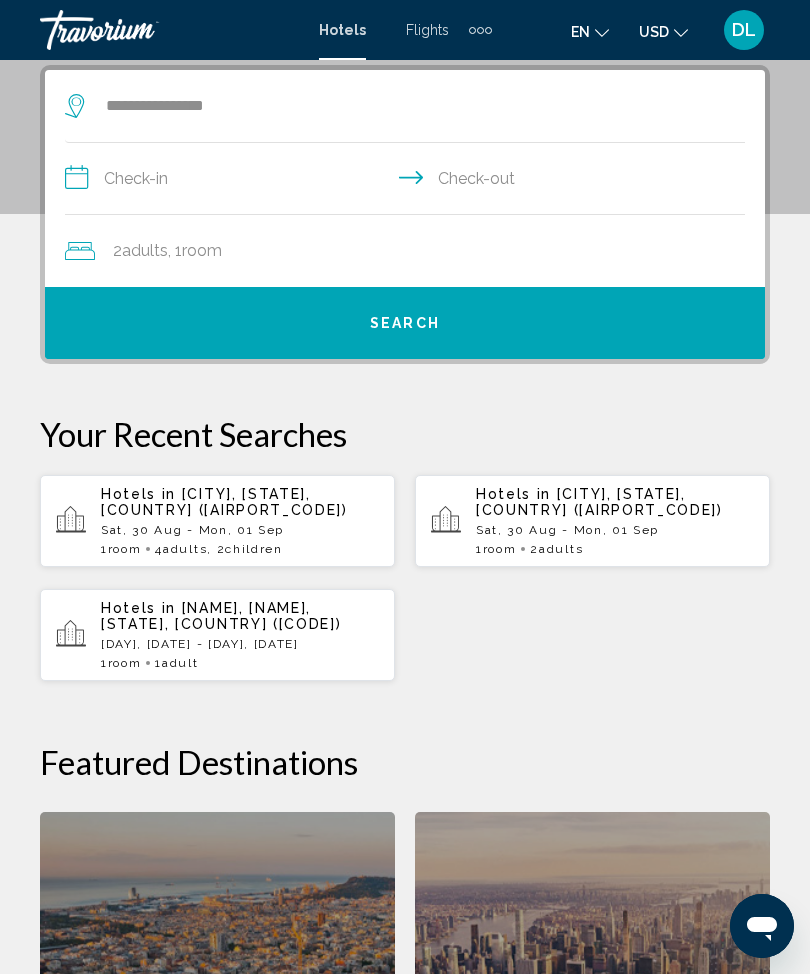 click on "Search" at bounding box center [405, 323] 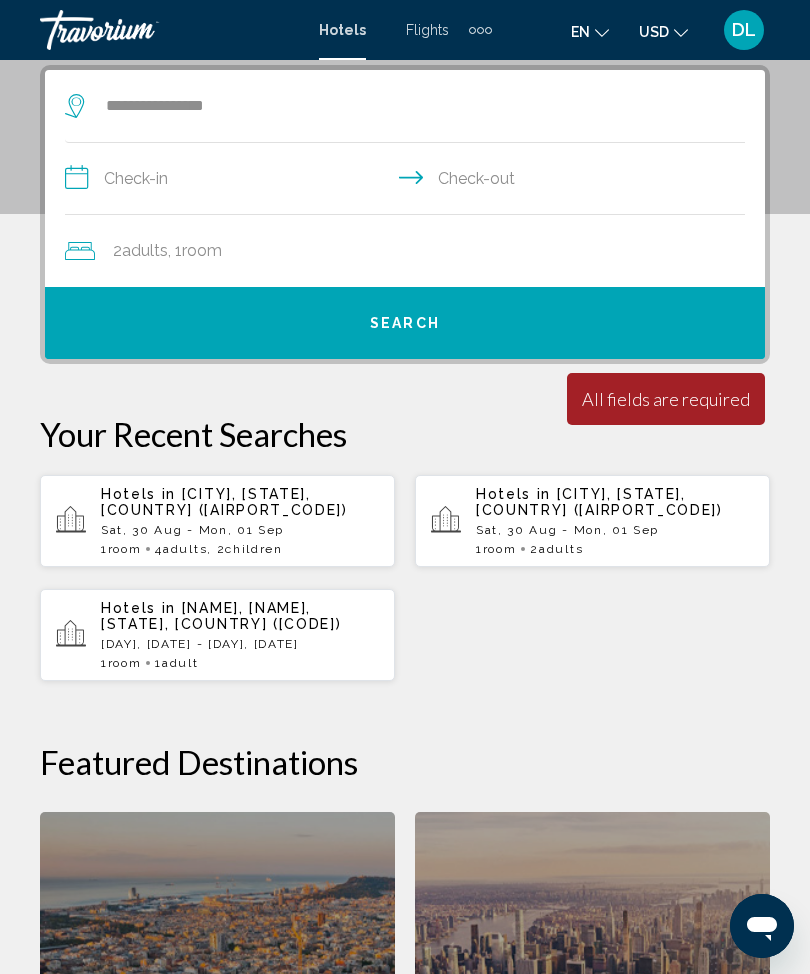 click on "**********" at bounding box center (409, 181) 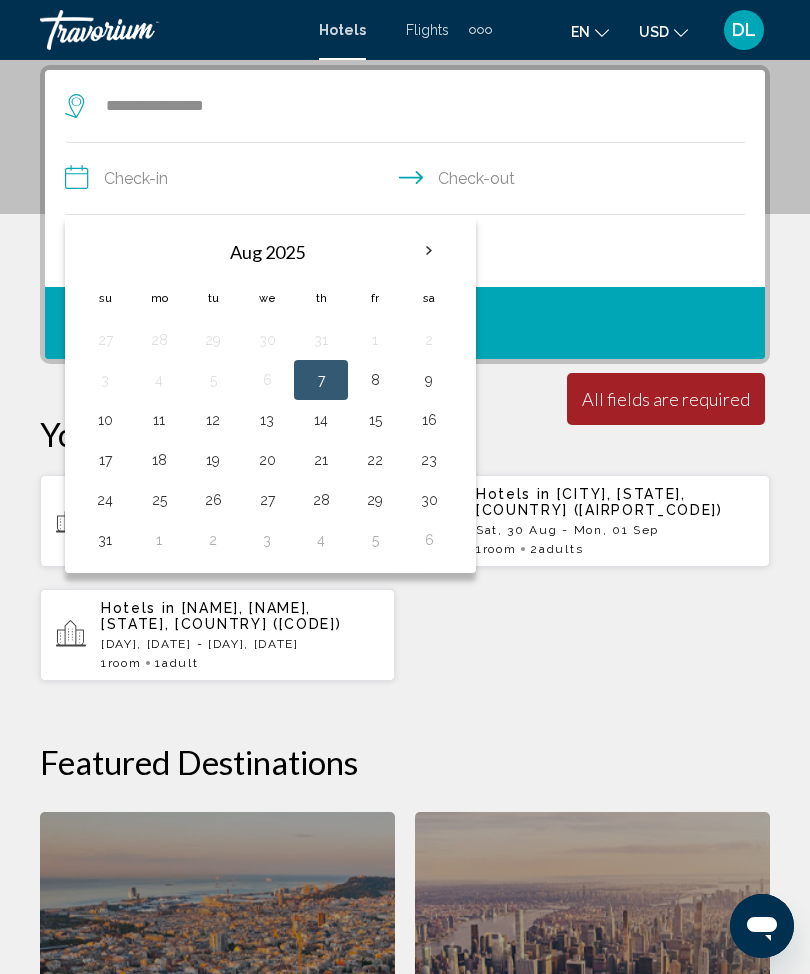 click on "9" at bounding box center [429, 380] 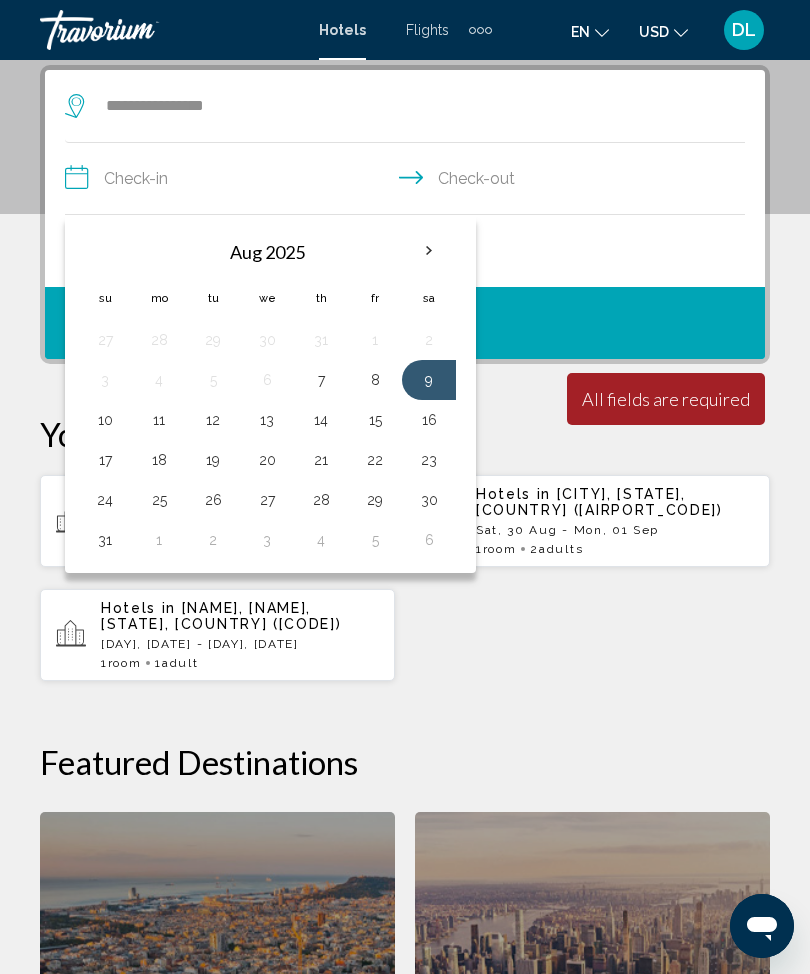 click on "9" at bounding box center (429, 380) 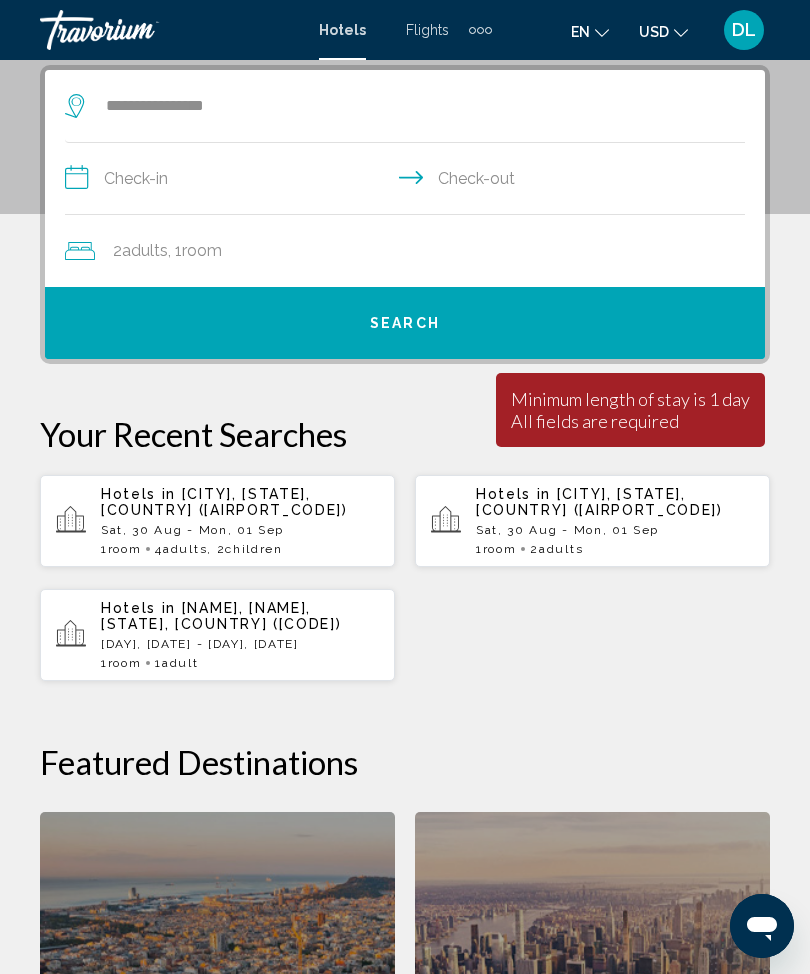 click on "**********" at bounding box center (409, 181) 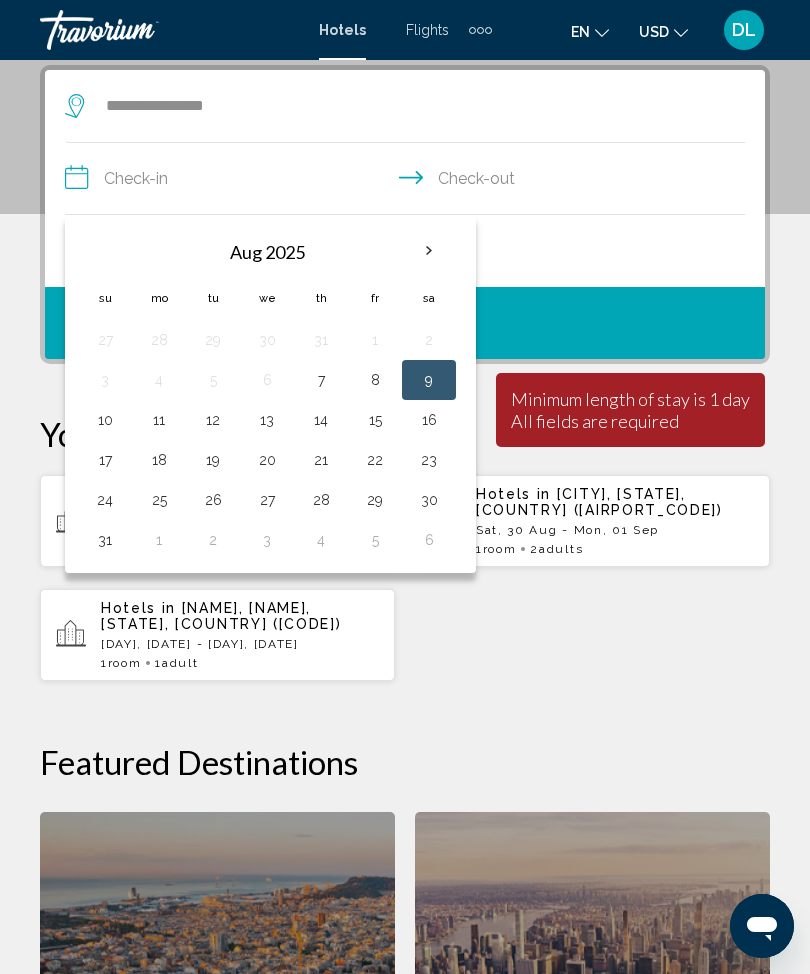 click on "9" at bounding box center [429, 380] 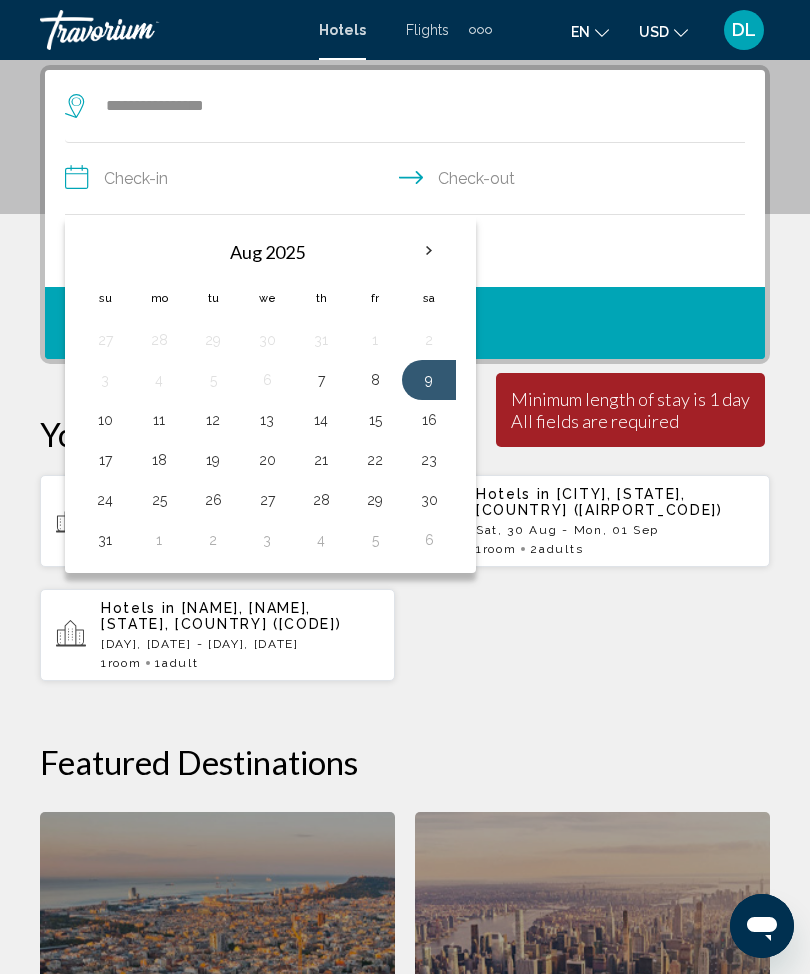 click on "10" at bounding box center [105, 420] 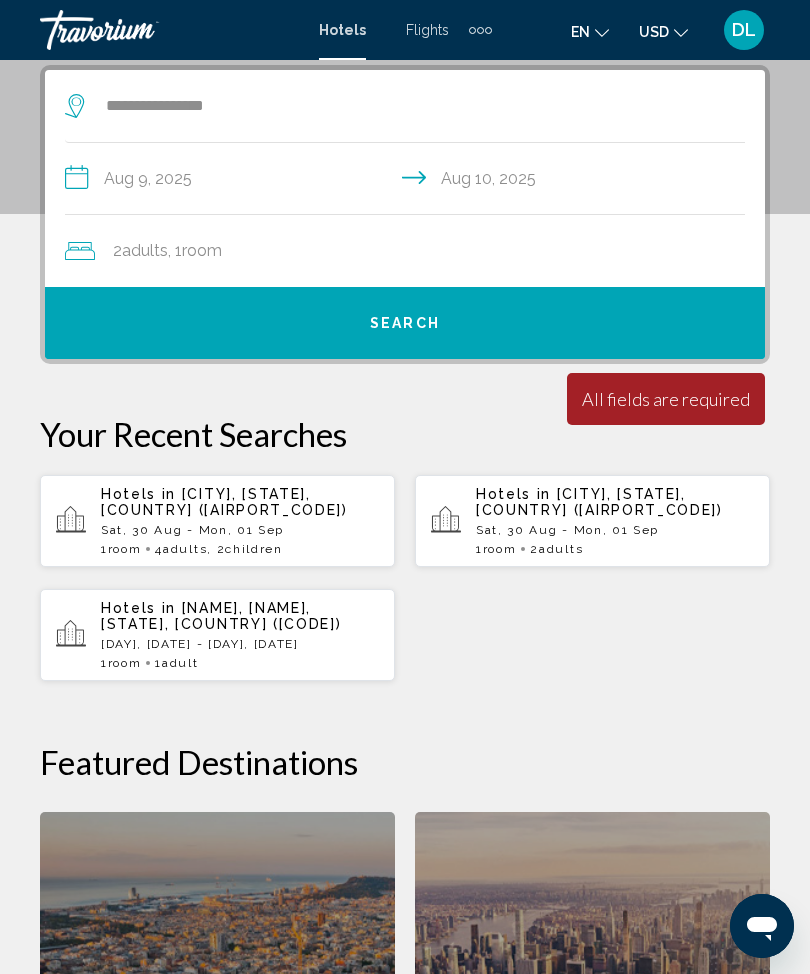 click on "2  Adult Adults , 1  Room rooms" 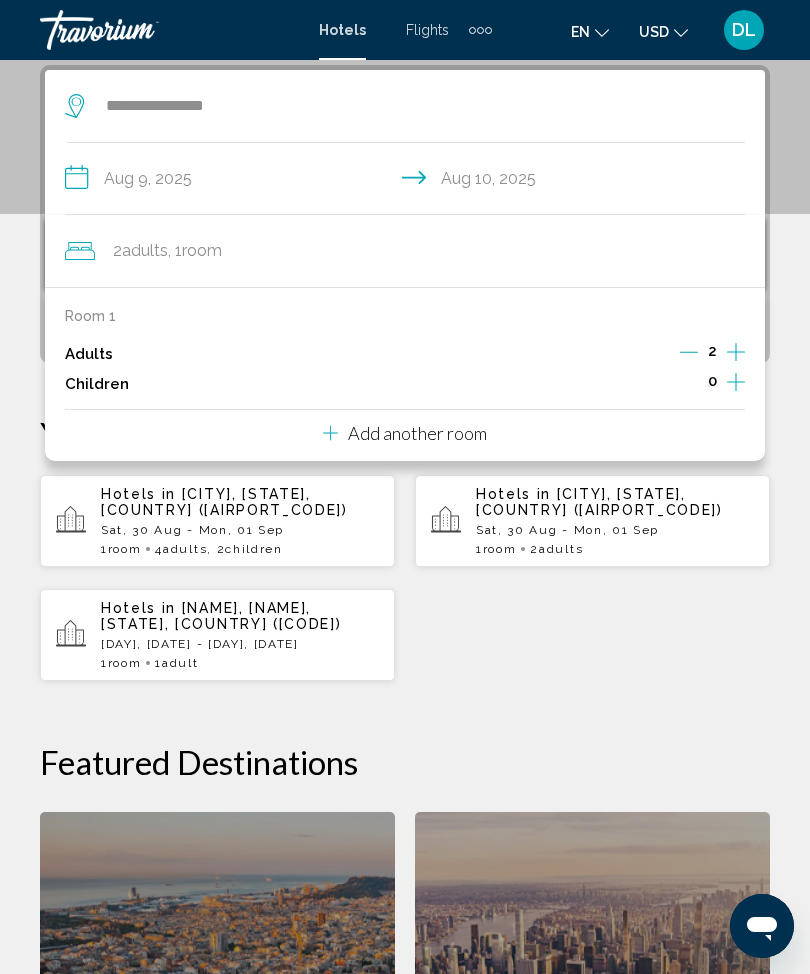 click 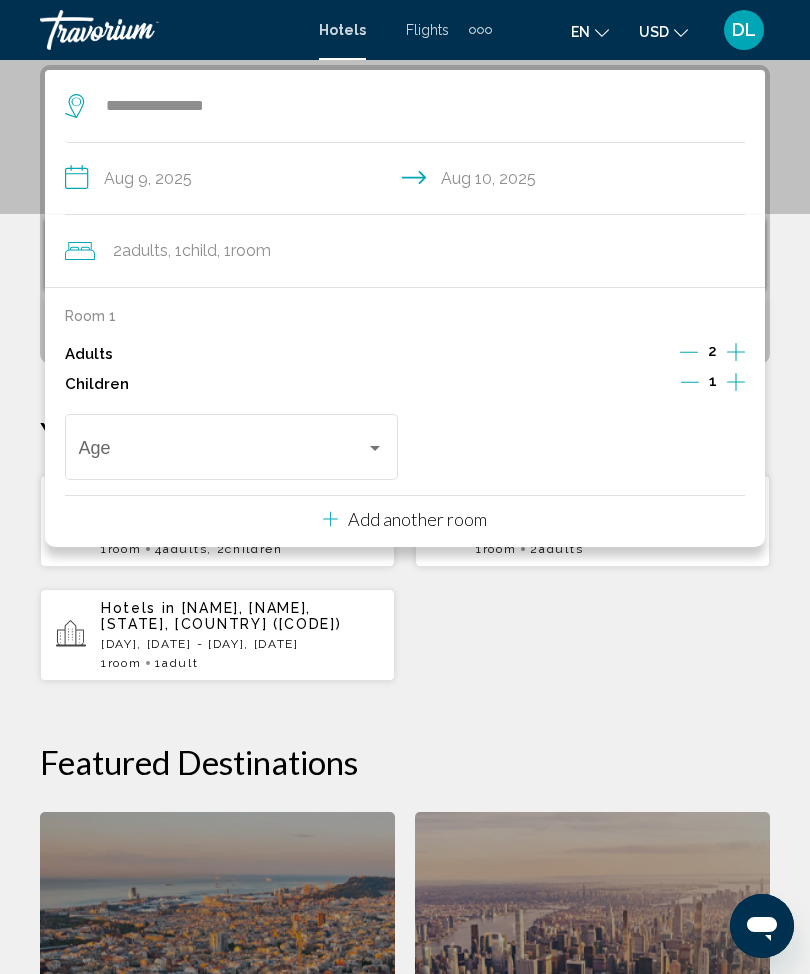 click 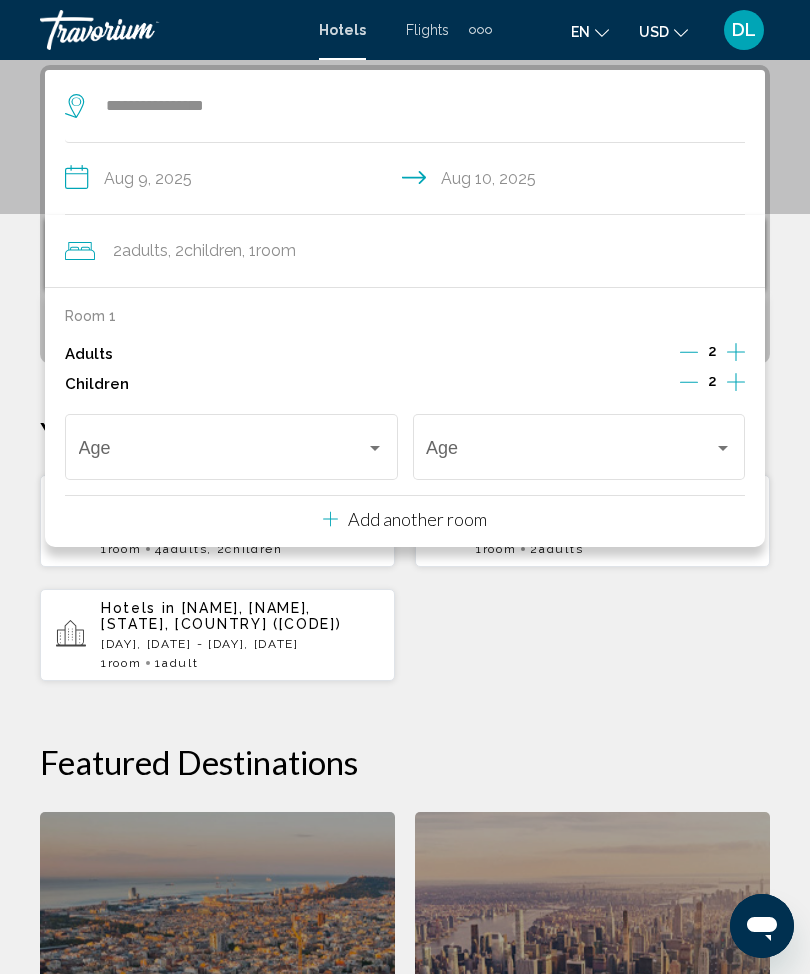 click 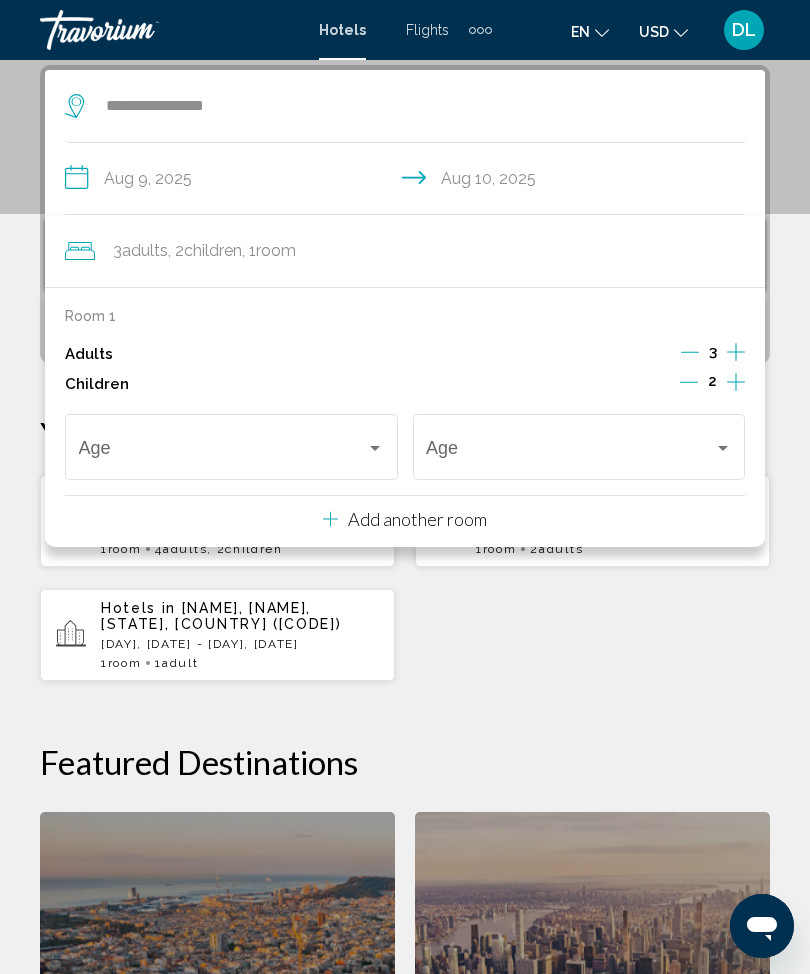 click 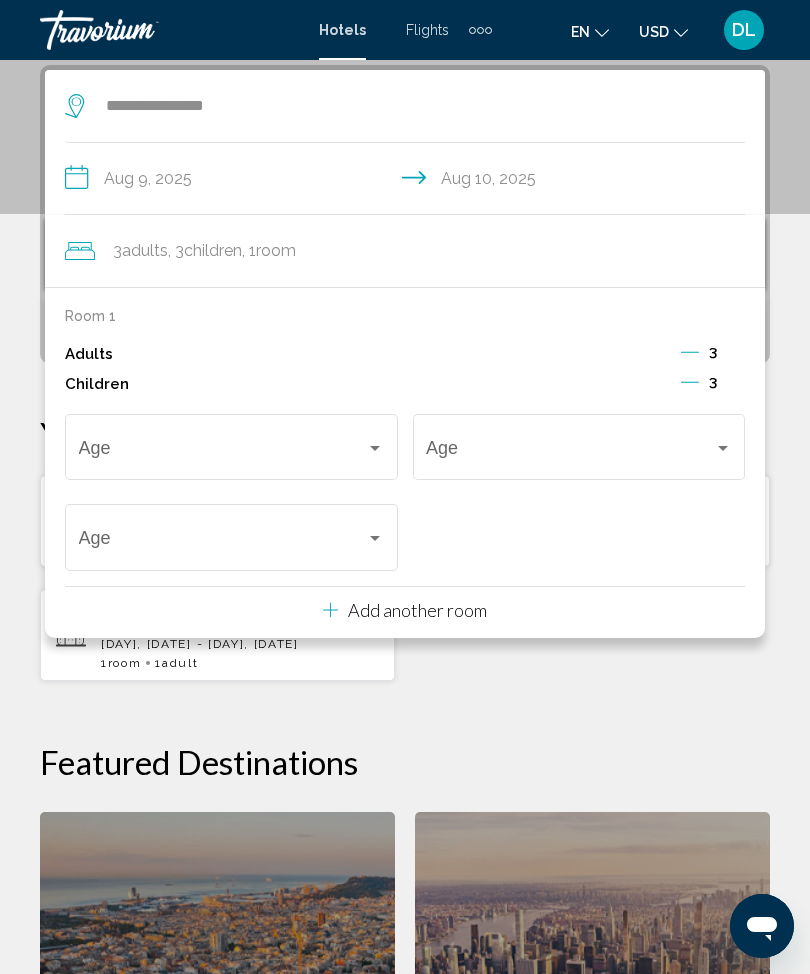 click on "Age" at bounding box center (232, 444) 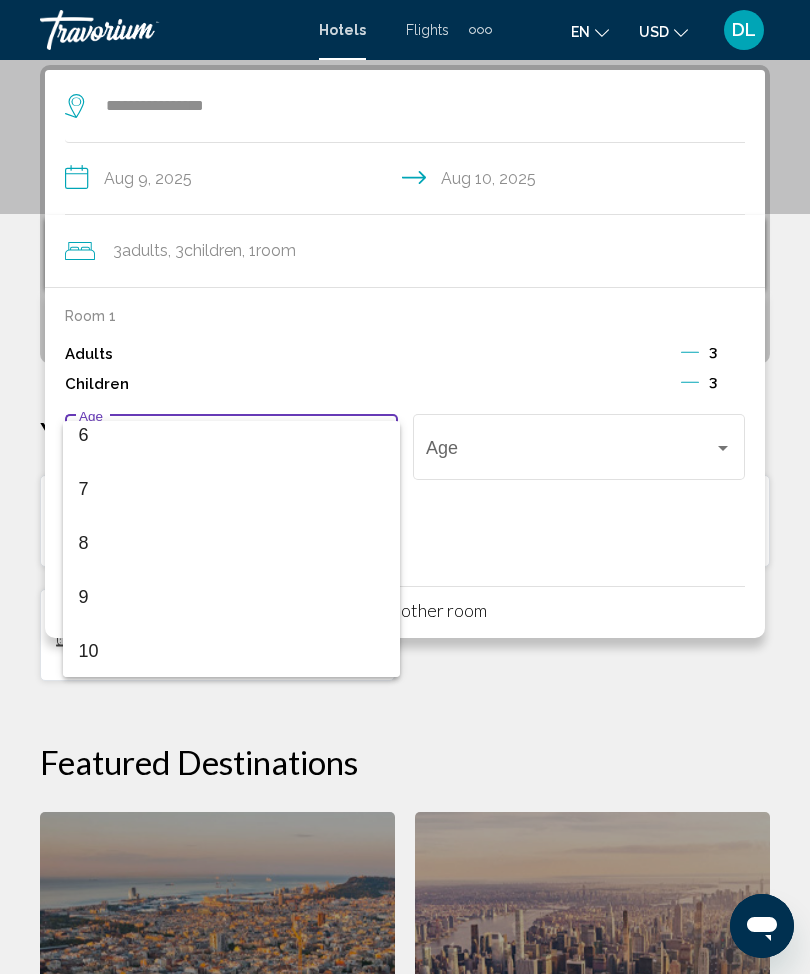 scroll, scrollTop: 374, scrollLeft: 0, axis: vertical 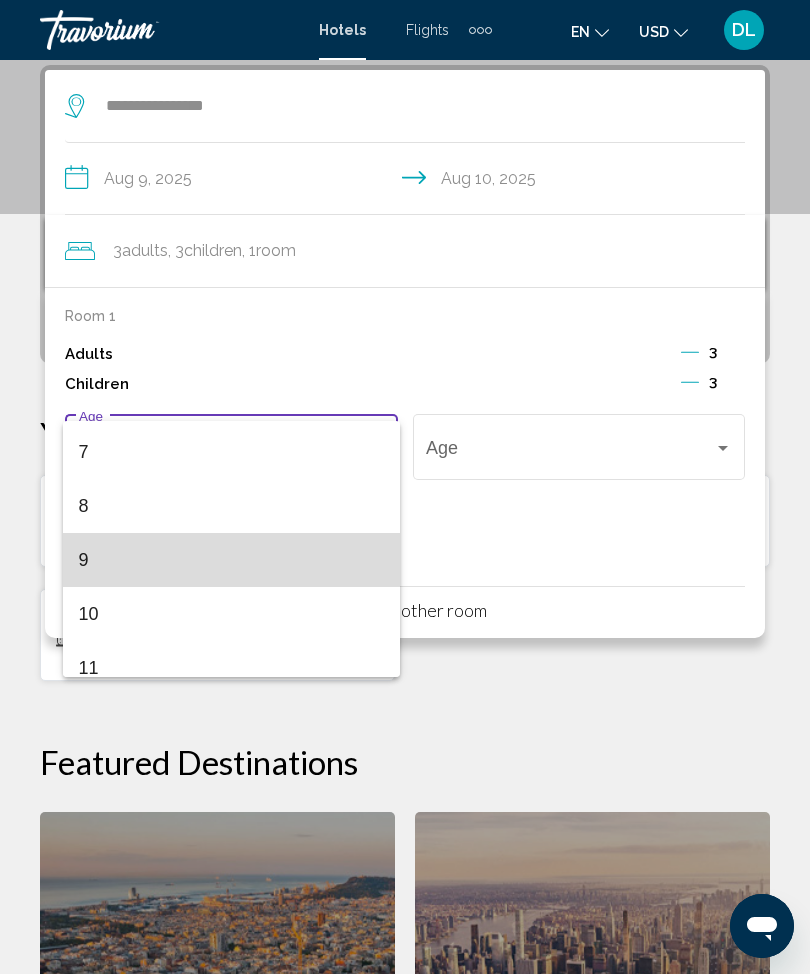 click on "9" at bounding box center [232, 560] 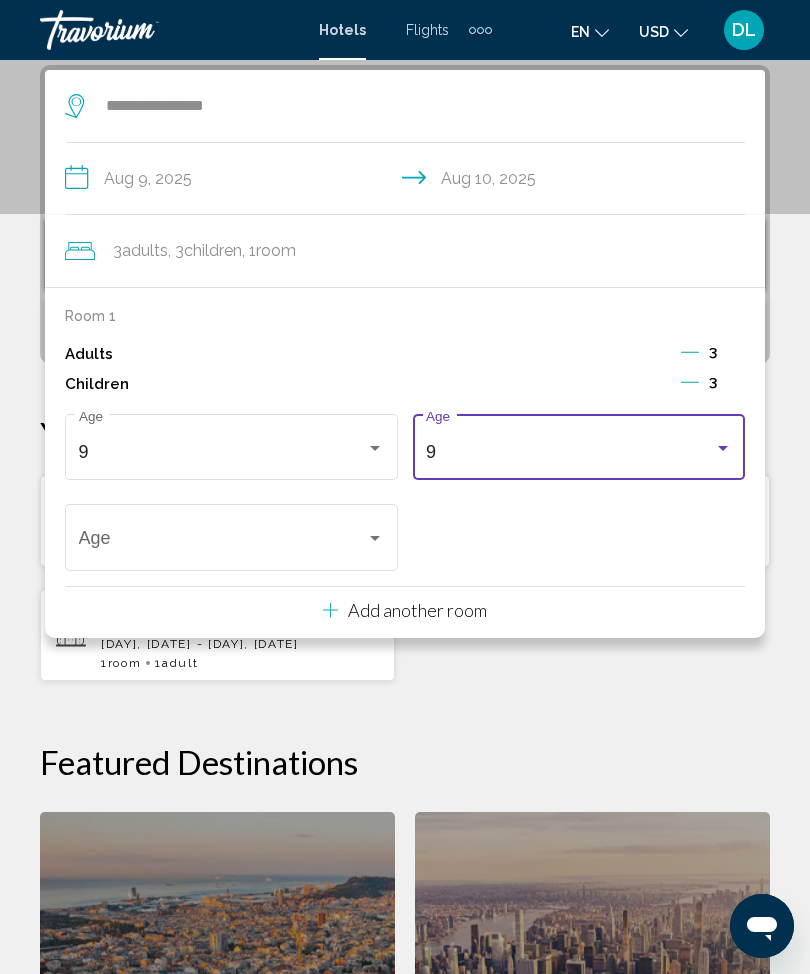 click at bounding box center [223, 543] 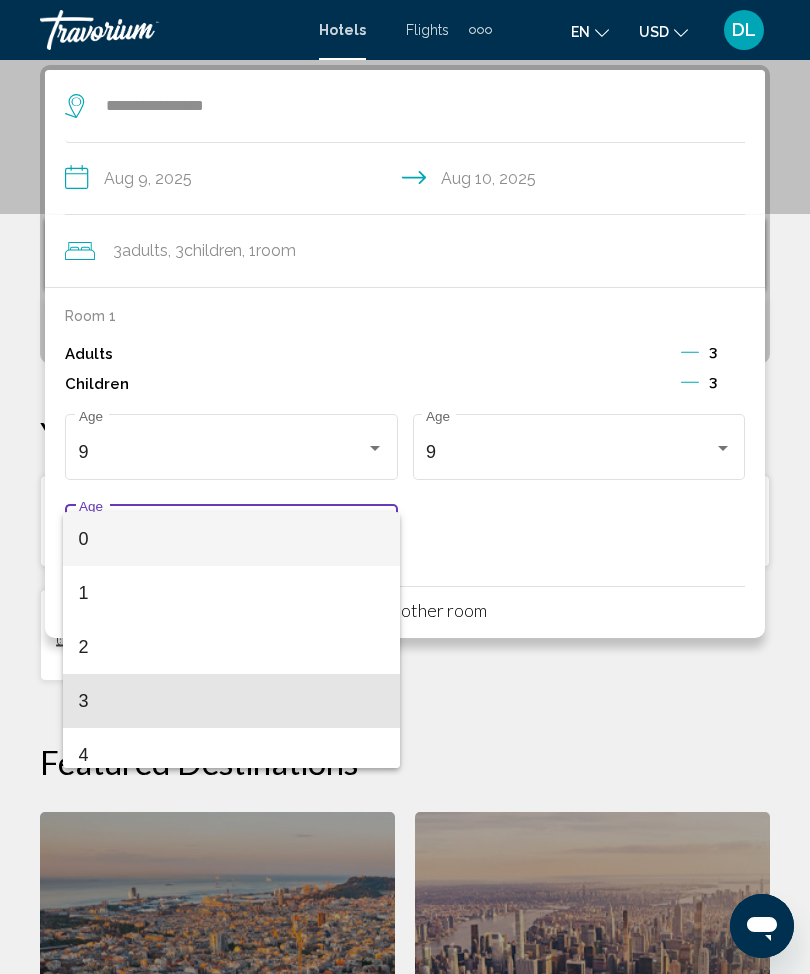 scroll, scrollTop: 200, scrollLeft: 0, axis: vertical 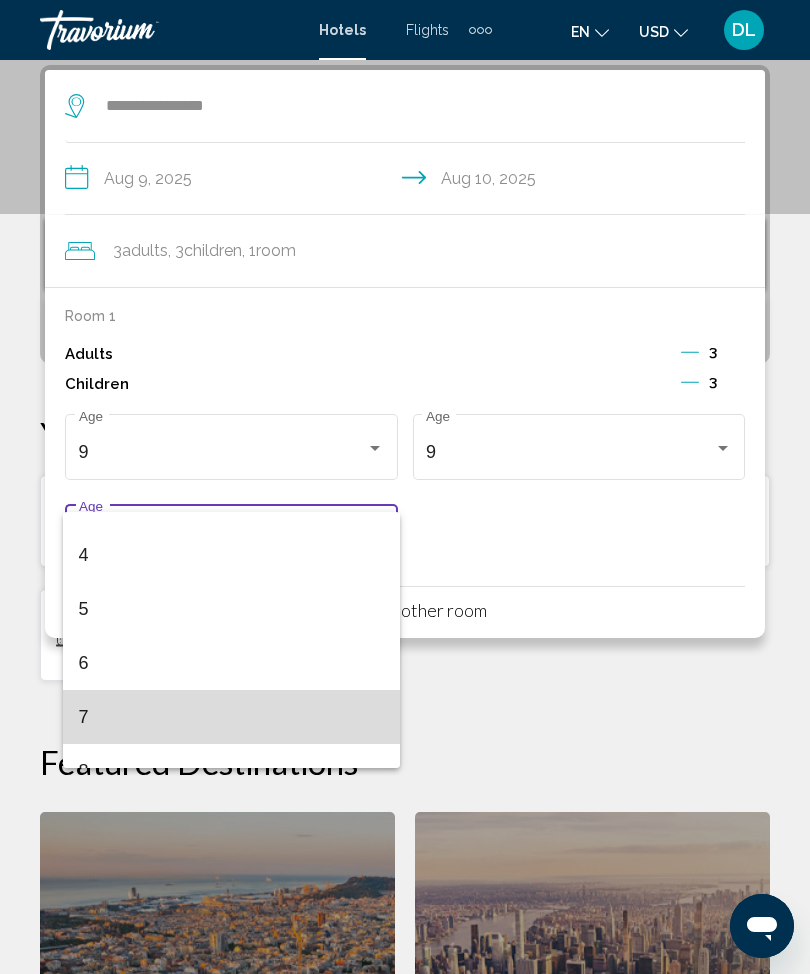 click on "7" at bounding box center [232, 717] 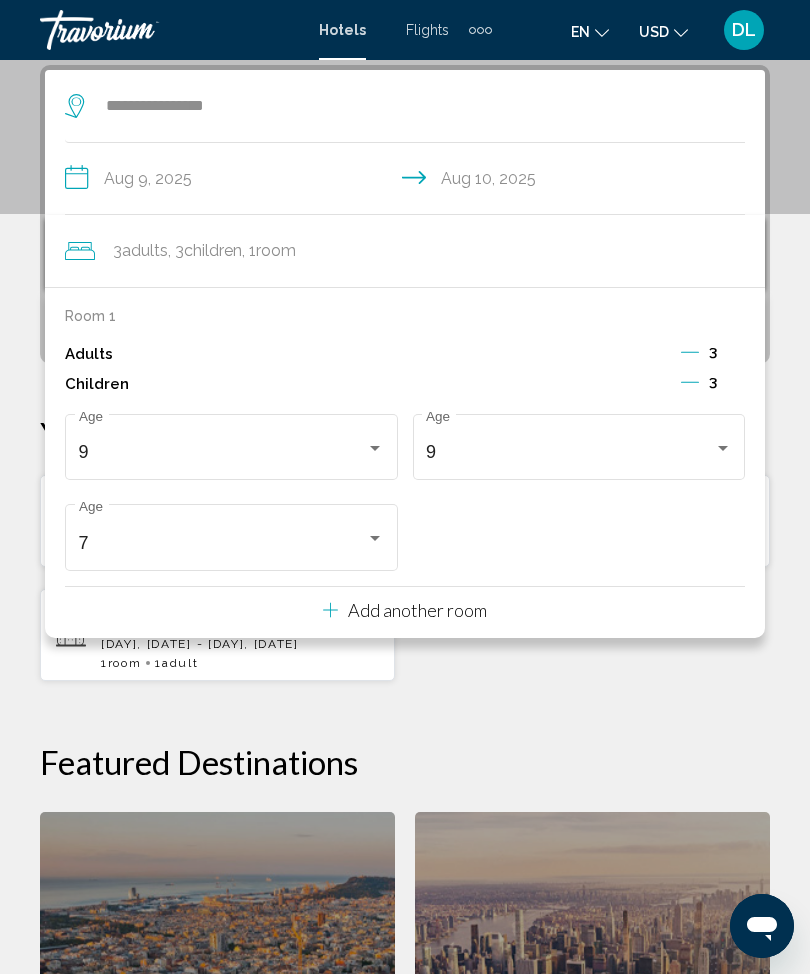 click on "9" at bounding box center [570, 452] 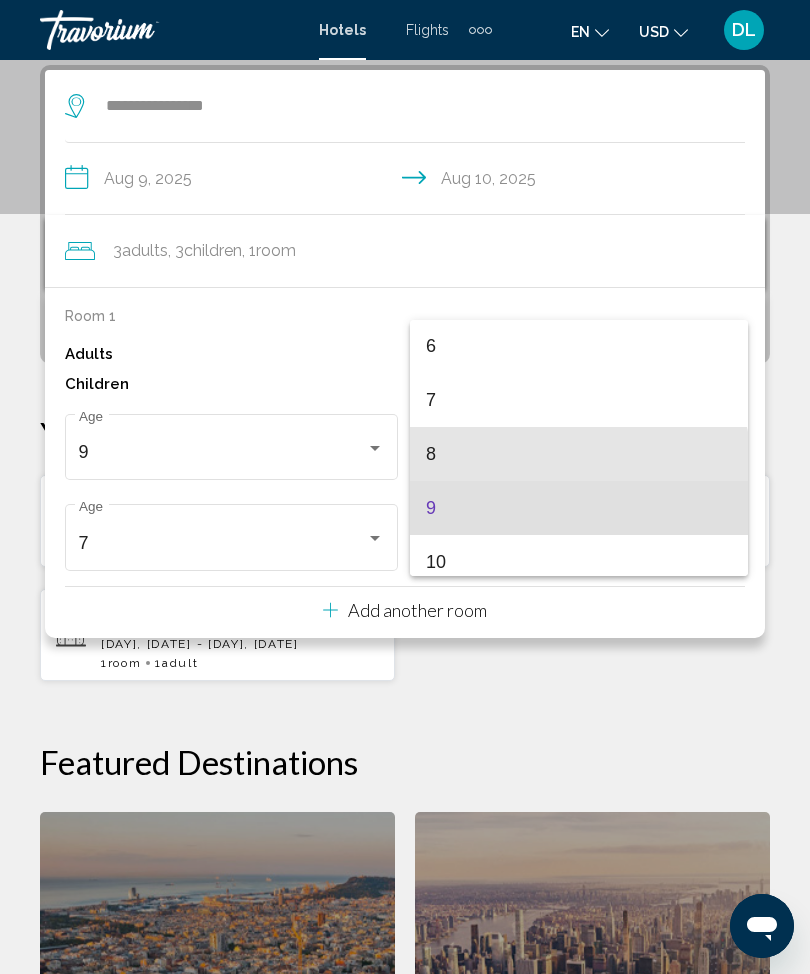 scroll, scrollTop: 314, scrollLeft: 0, axis: vertical 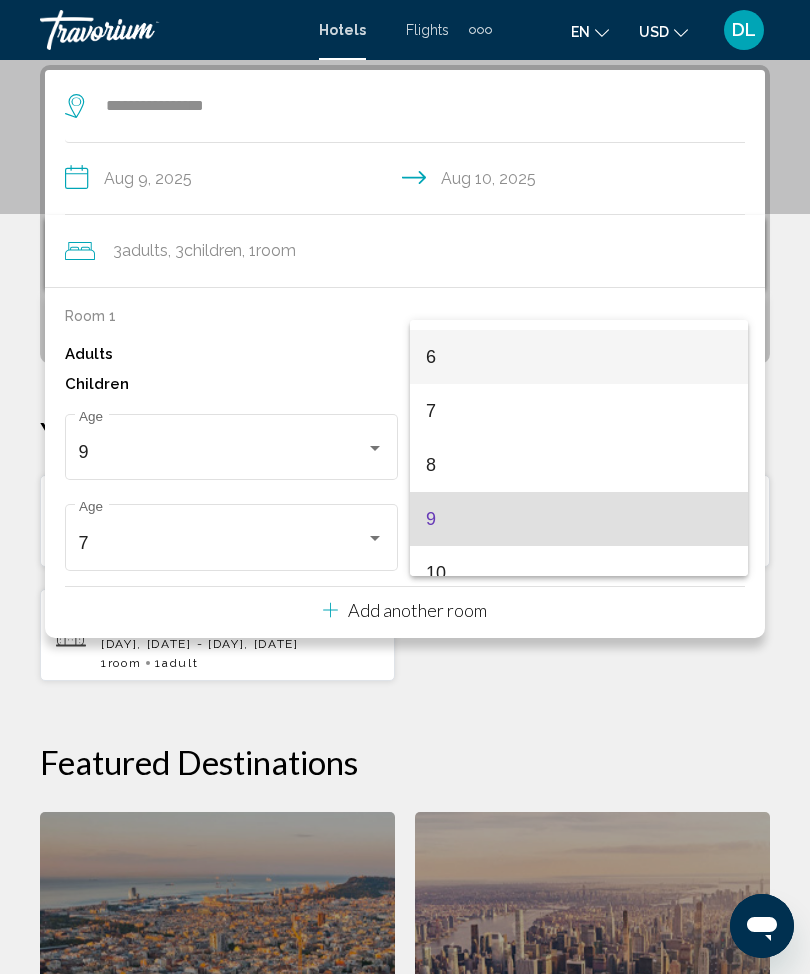 click on "6" at bounding box center (579, 357) 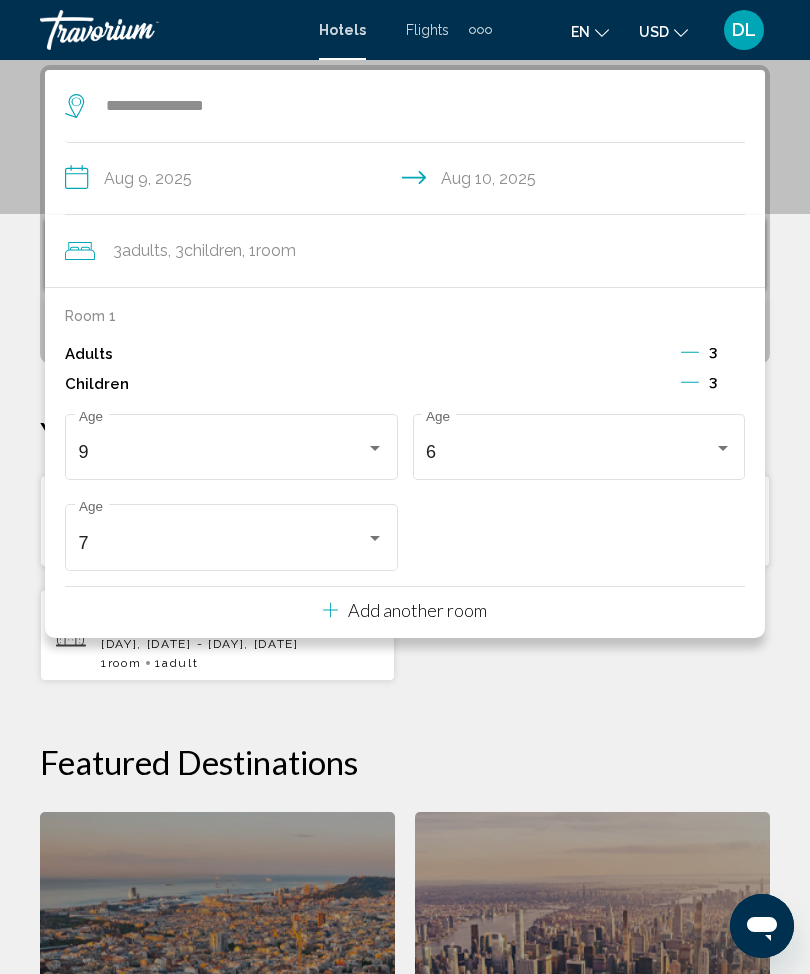 click on "Adults
3" at bounding box center (405, 354) 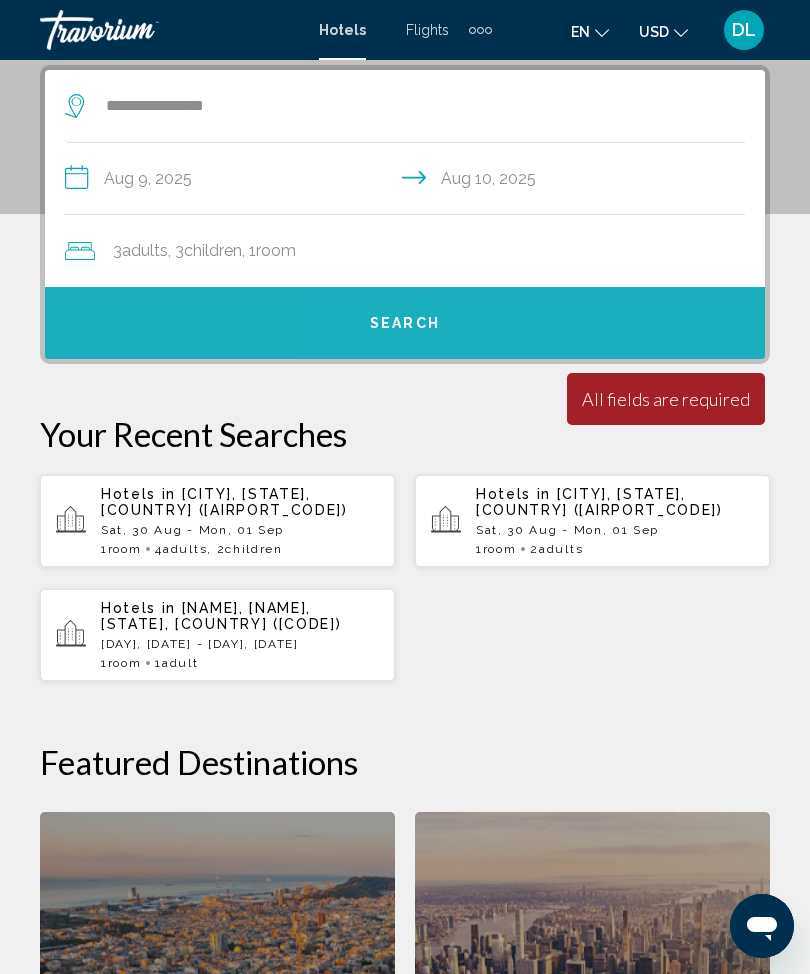 click on "Search" at bounding box center (405, 323) 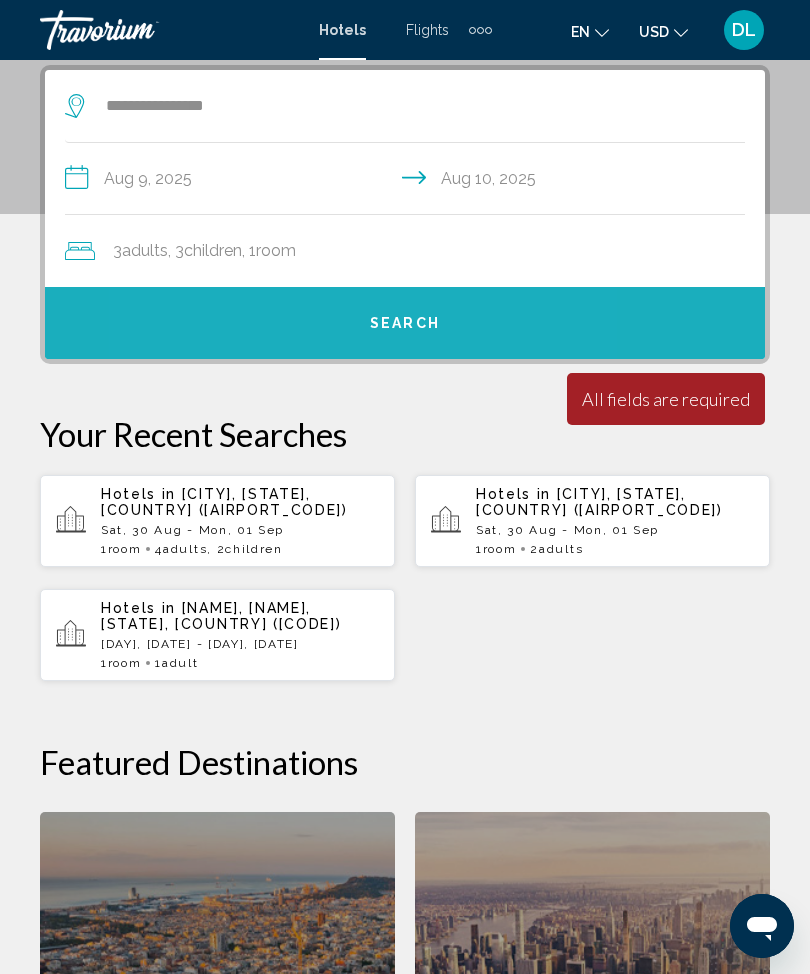 click on "Search" at bounding box center [405, 323] 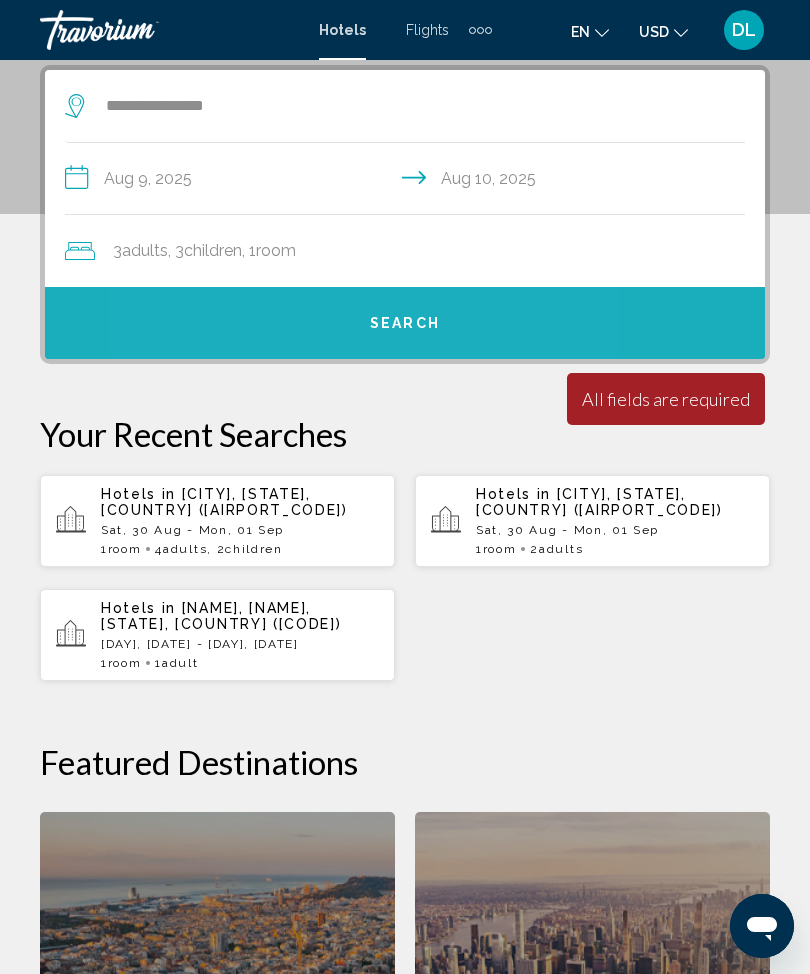 click on "Search" at bounding box center (405, 323) 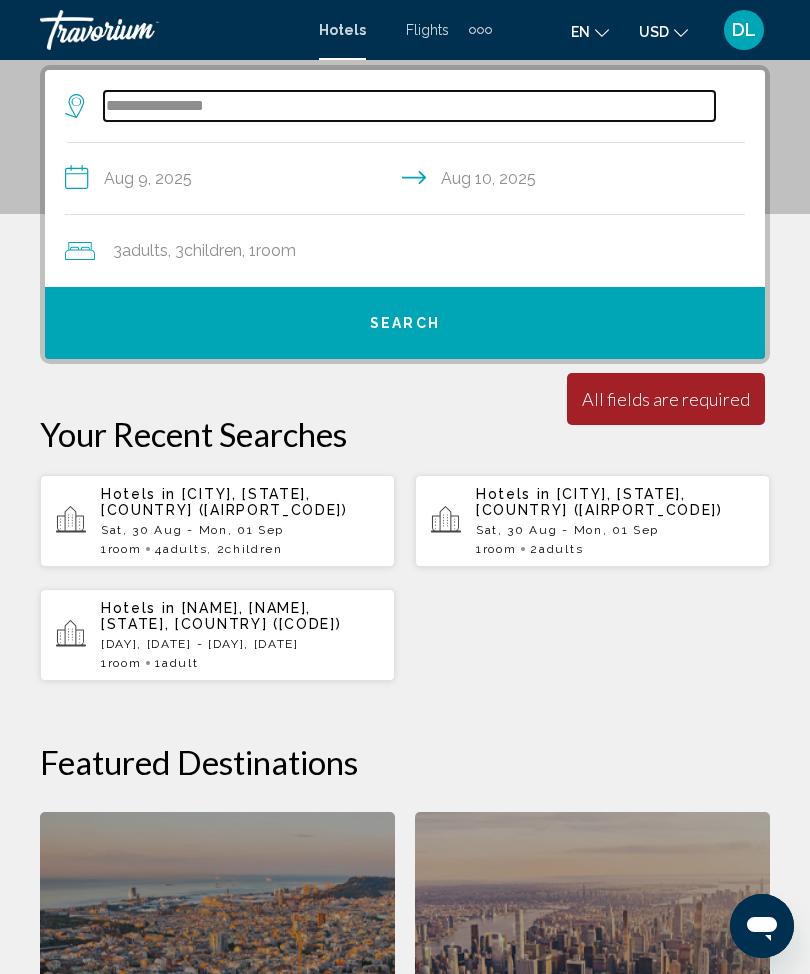 click on "**********" at bounding box center [409, 106] 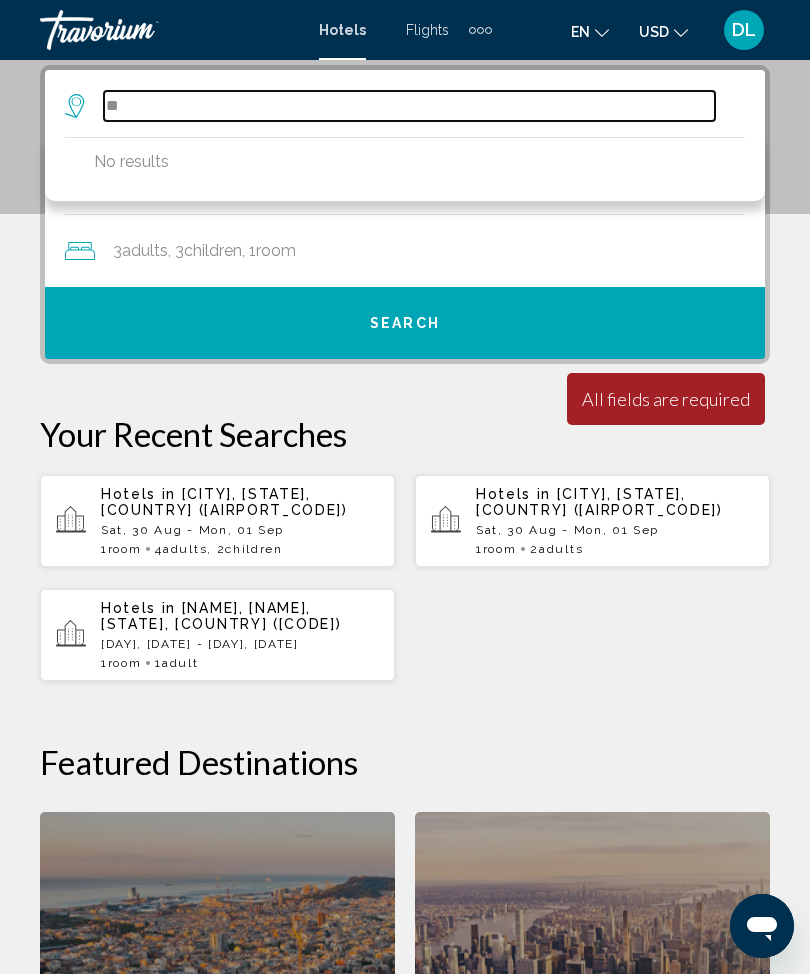 type on "*" 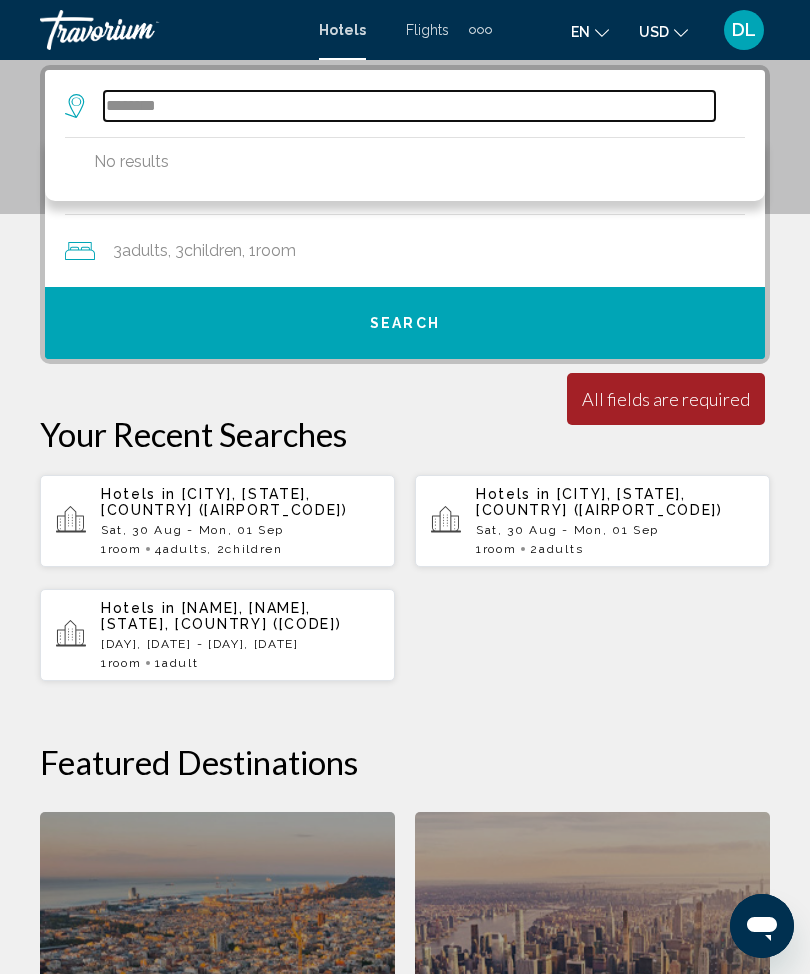 click on "*******" at bounding box center (409, 106) 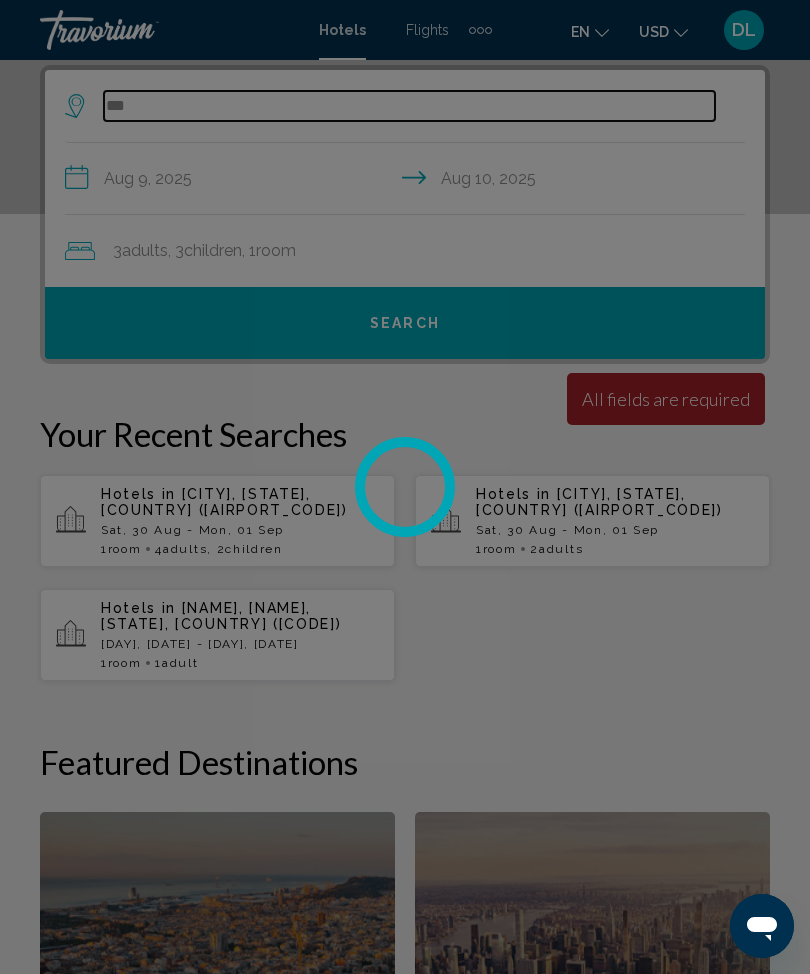 type on "*" 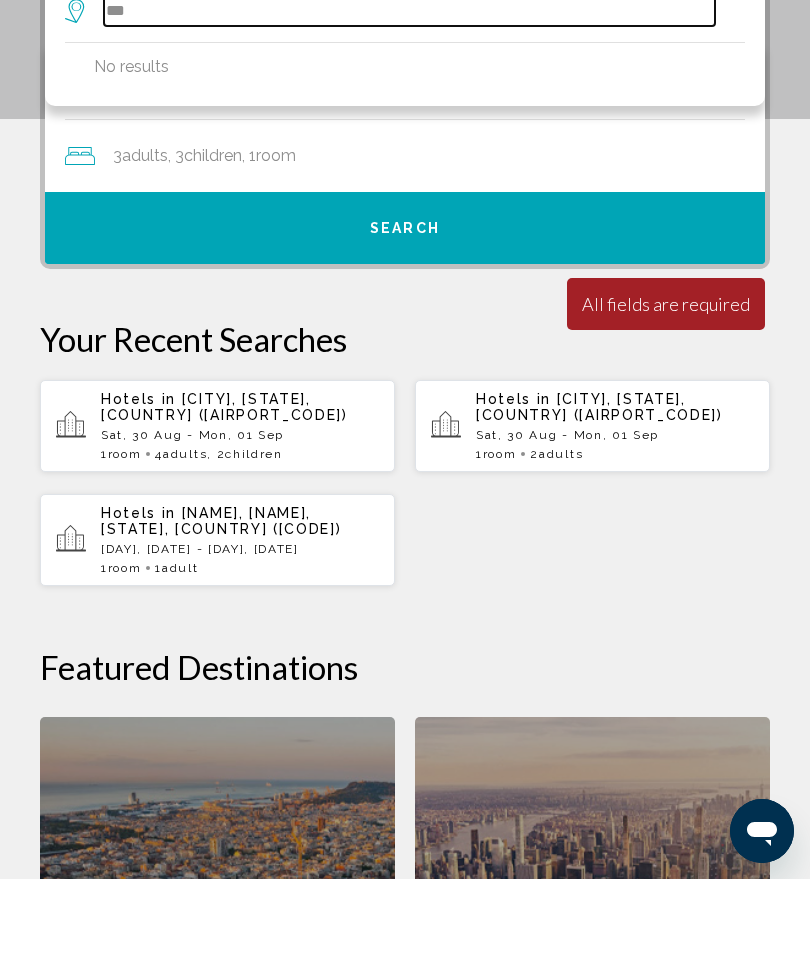 type on "*" 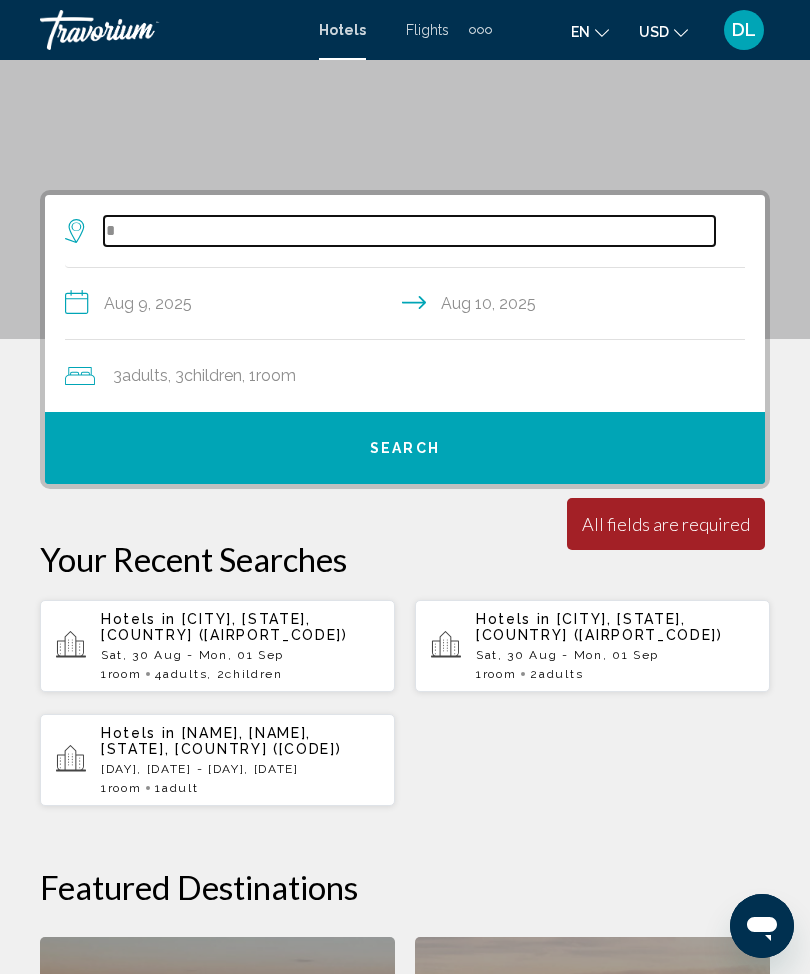 scroll, scrollTop: 259, scrollLeft: 0, axis: vertical 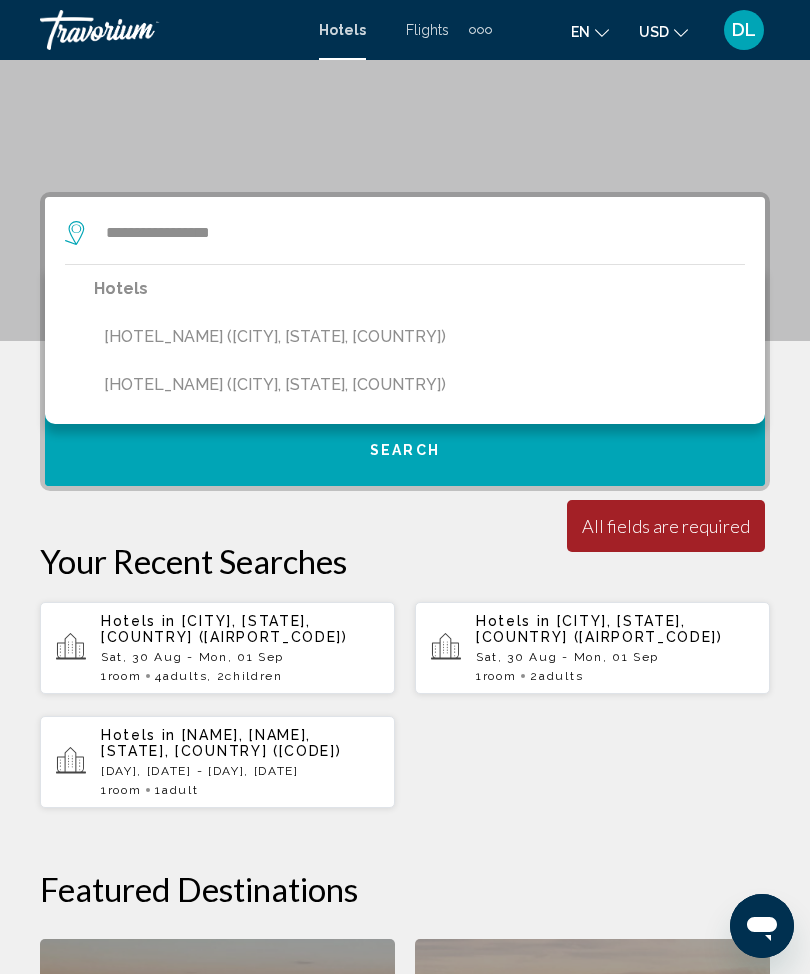 click on "[HOTEL_NAME] ([CITY], [STATE], [COUNTRY])" at bounding box center [419, 385] 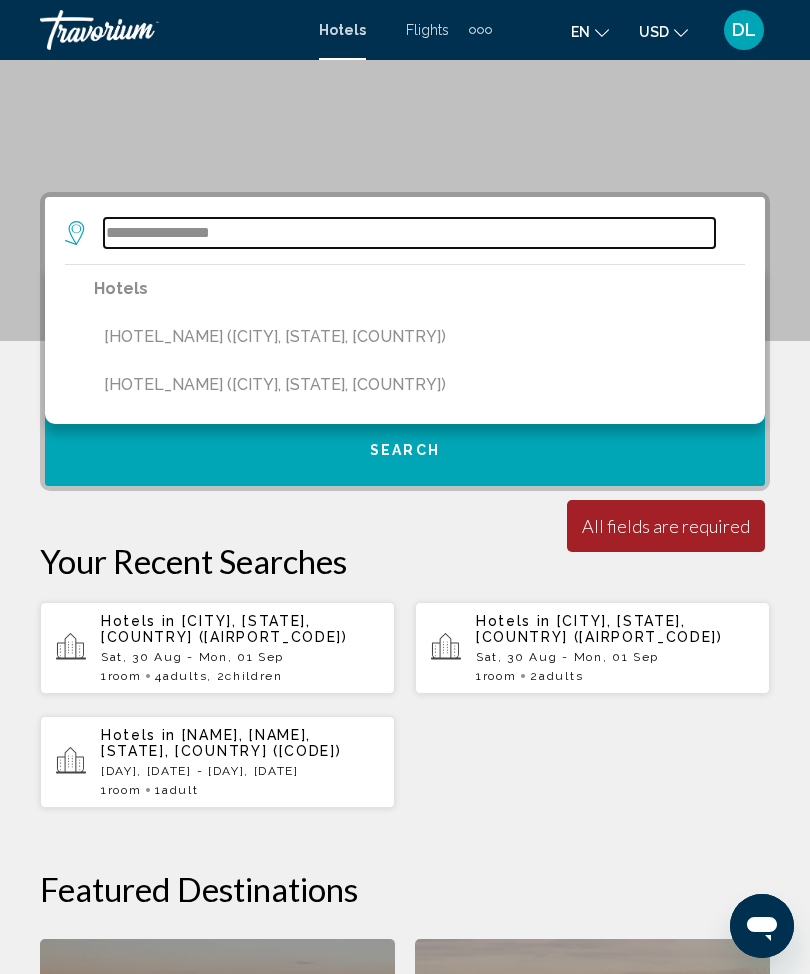 type on "**********" 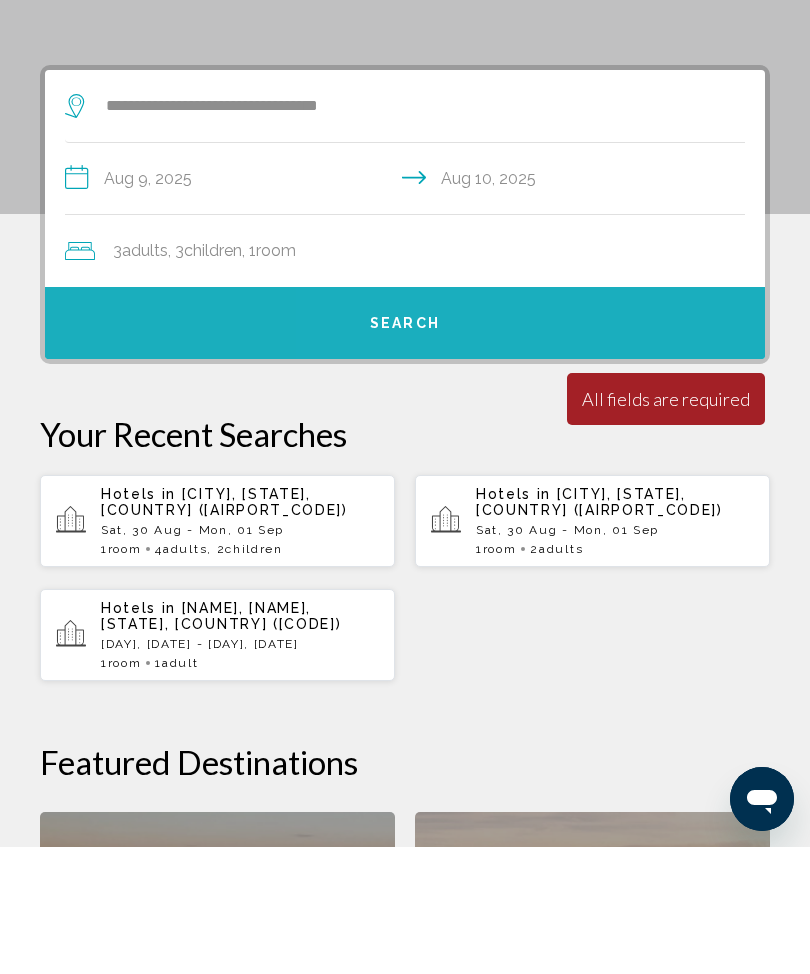 click on "Search" at bounding box center (405, 450) 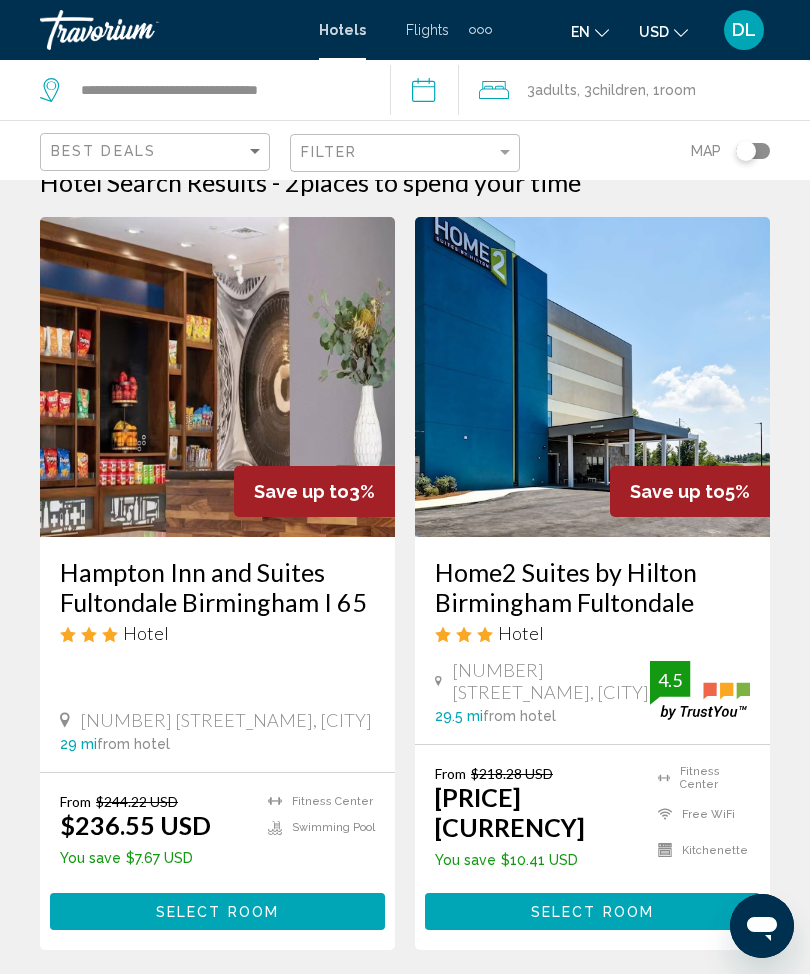 scroll, scrollTop: 32, scrollLeft: 0, axis: vertical 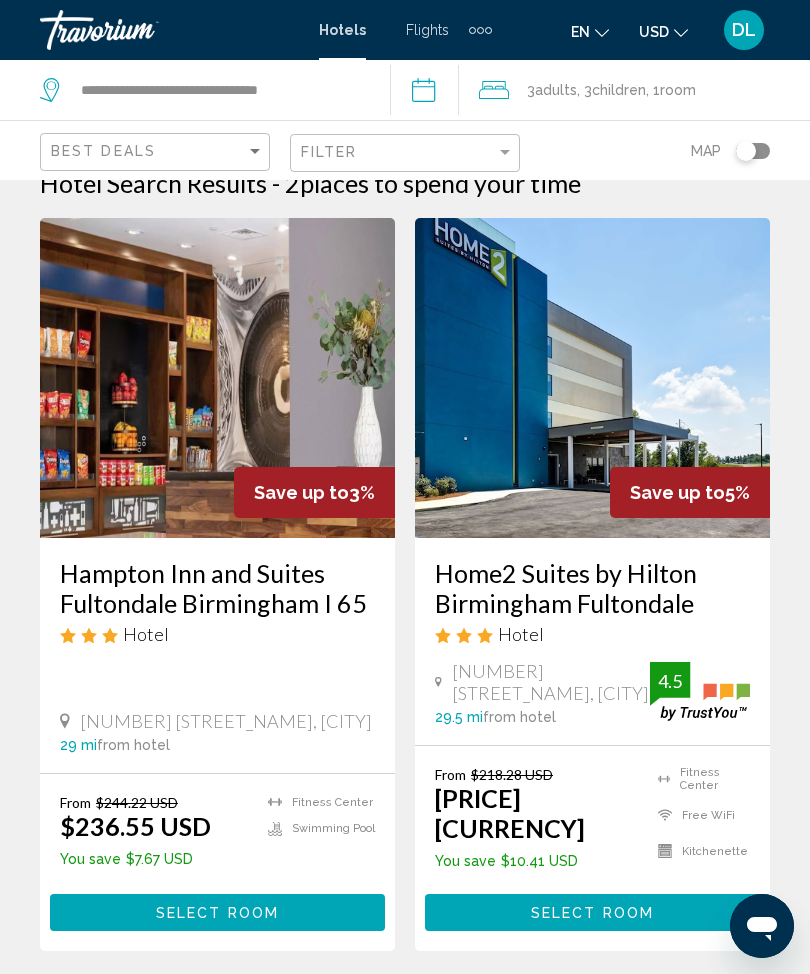 click at bounding box center (217, 378) 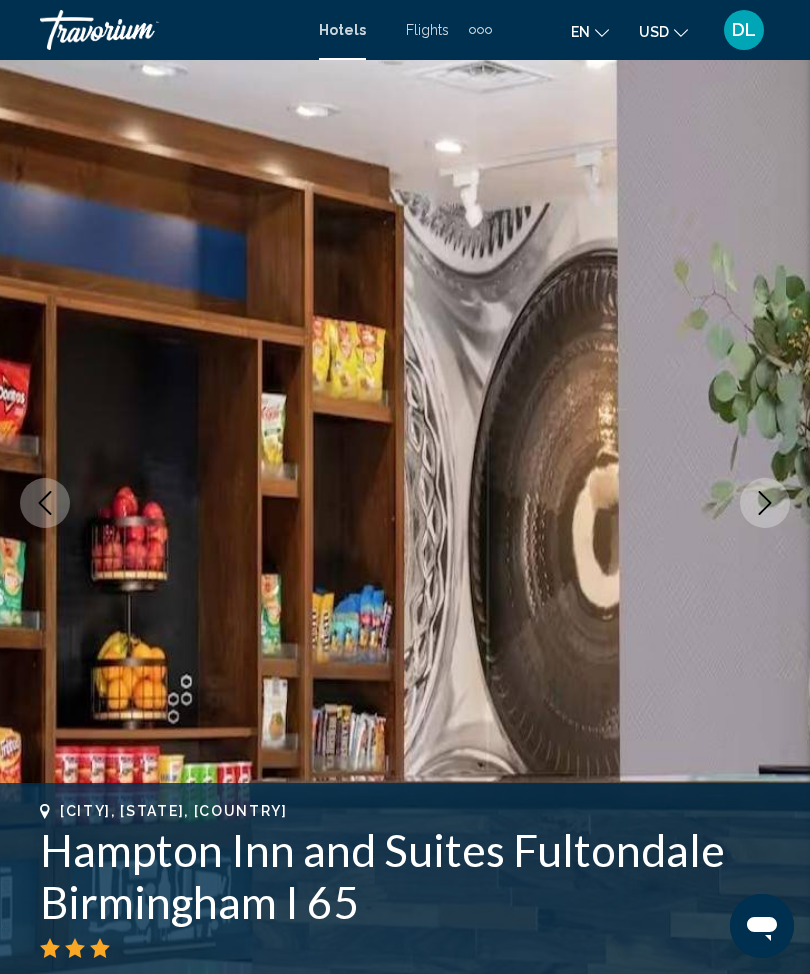 scroll, scrollTop: 0, scrollLeft: 0, axis: both 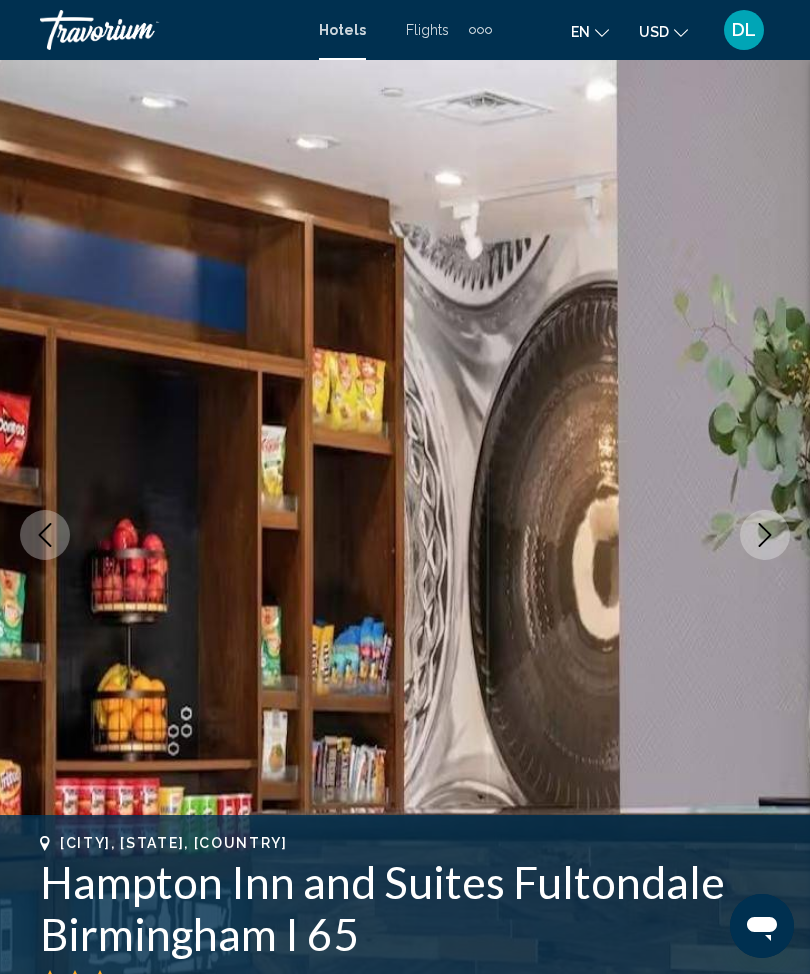 click 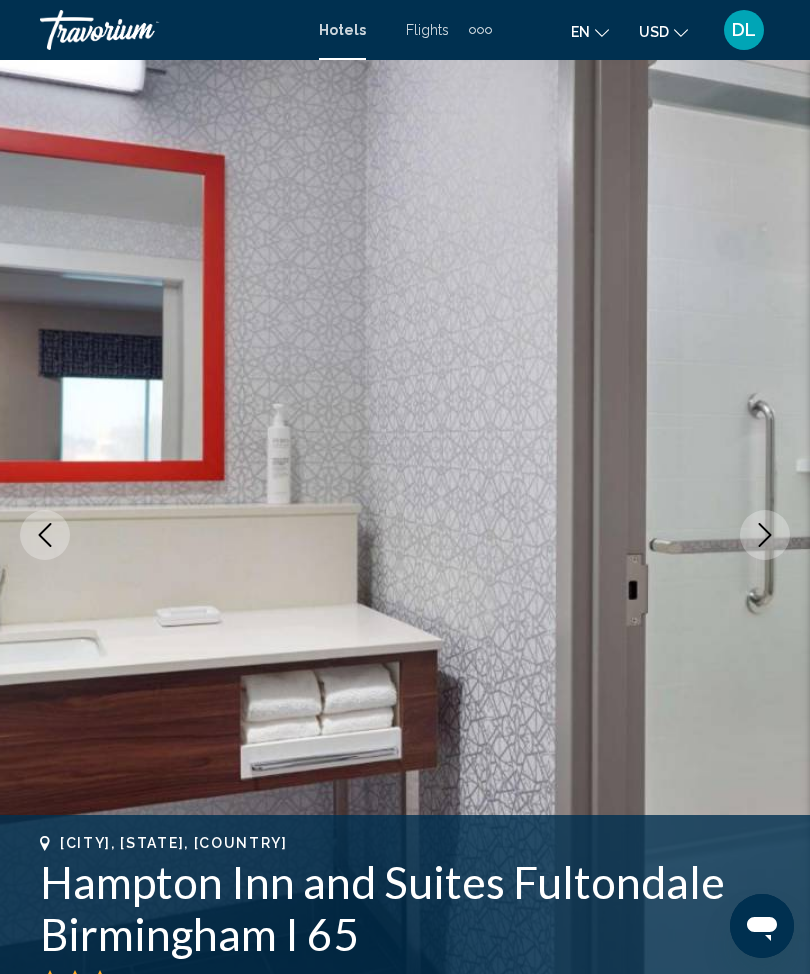 click at bounding box center [405, 535] 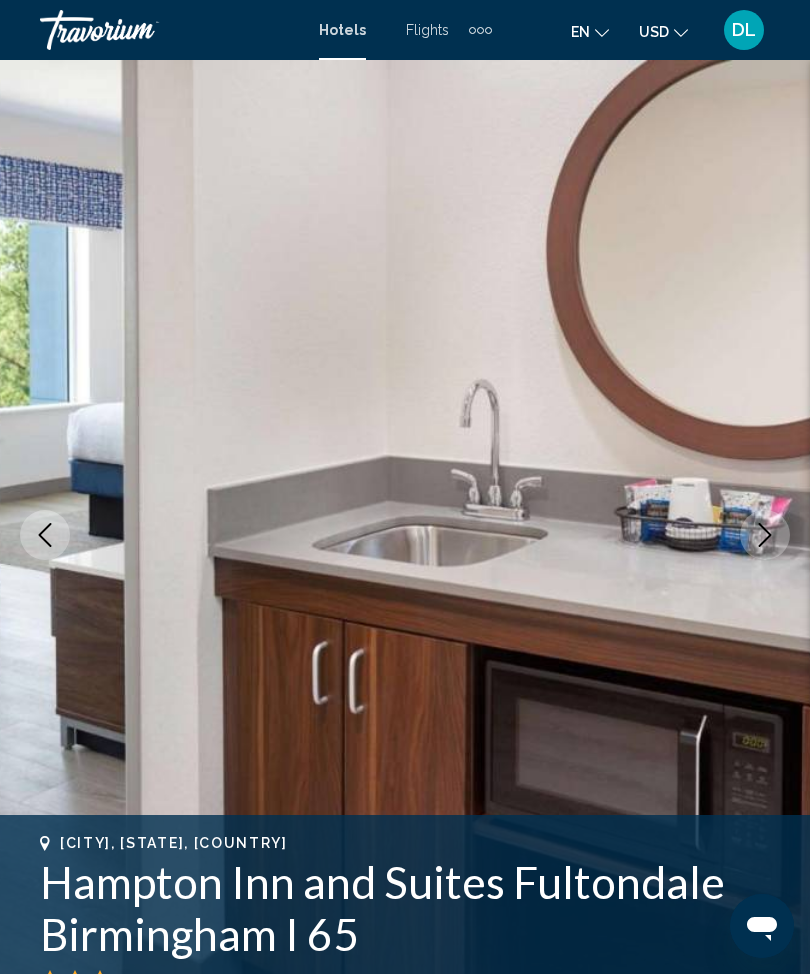 click at bounding box center (765, 535) 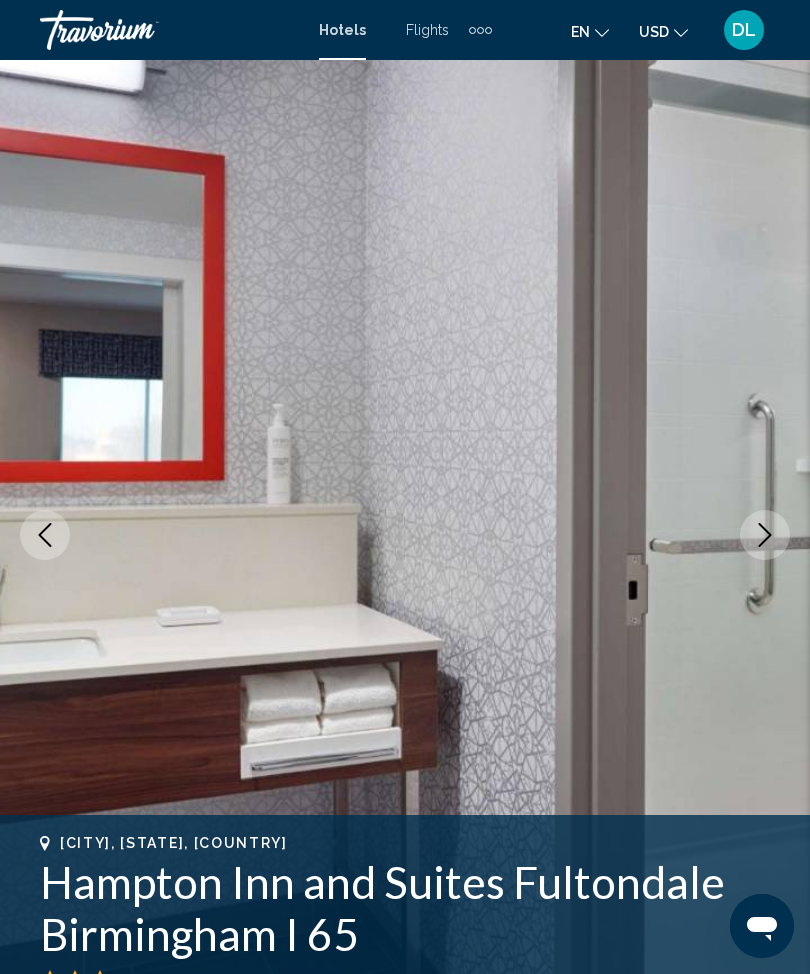 click 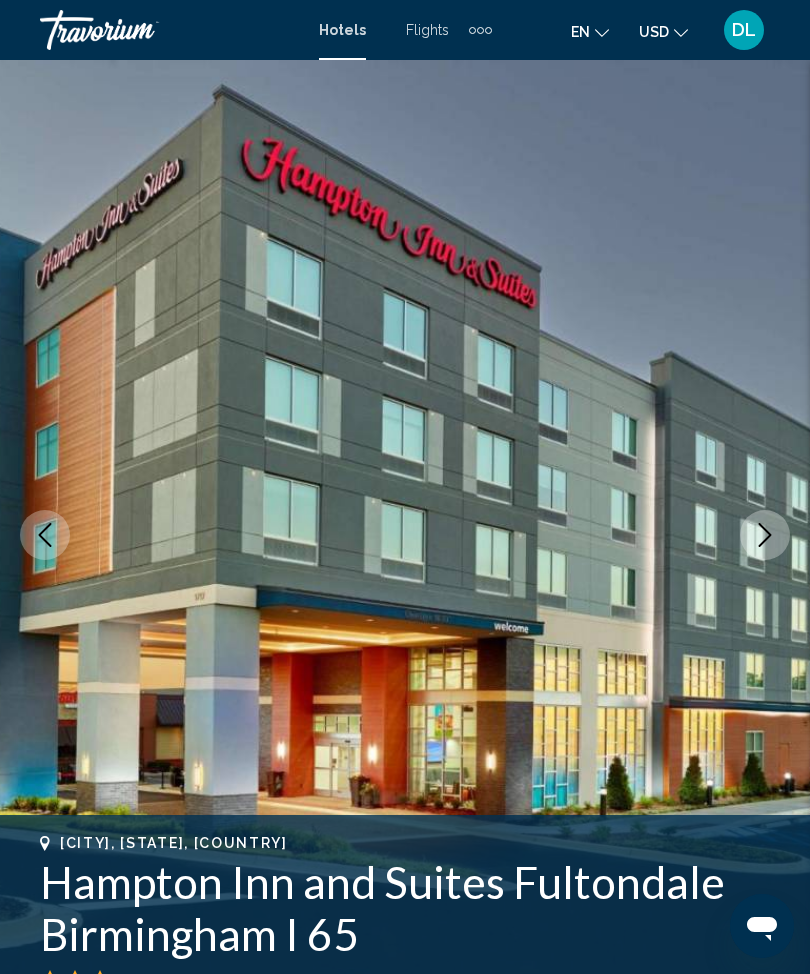 click 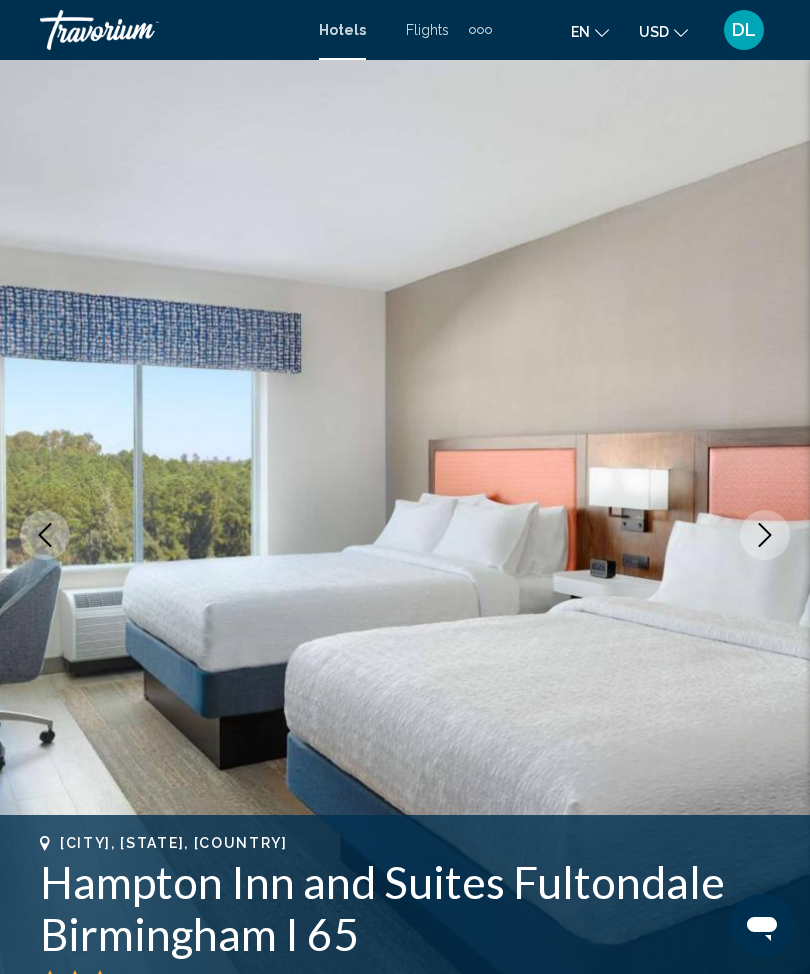 click at bounding box center (45, 535) 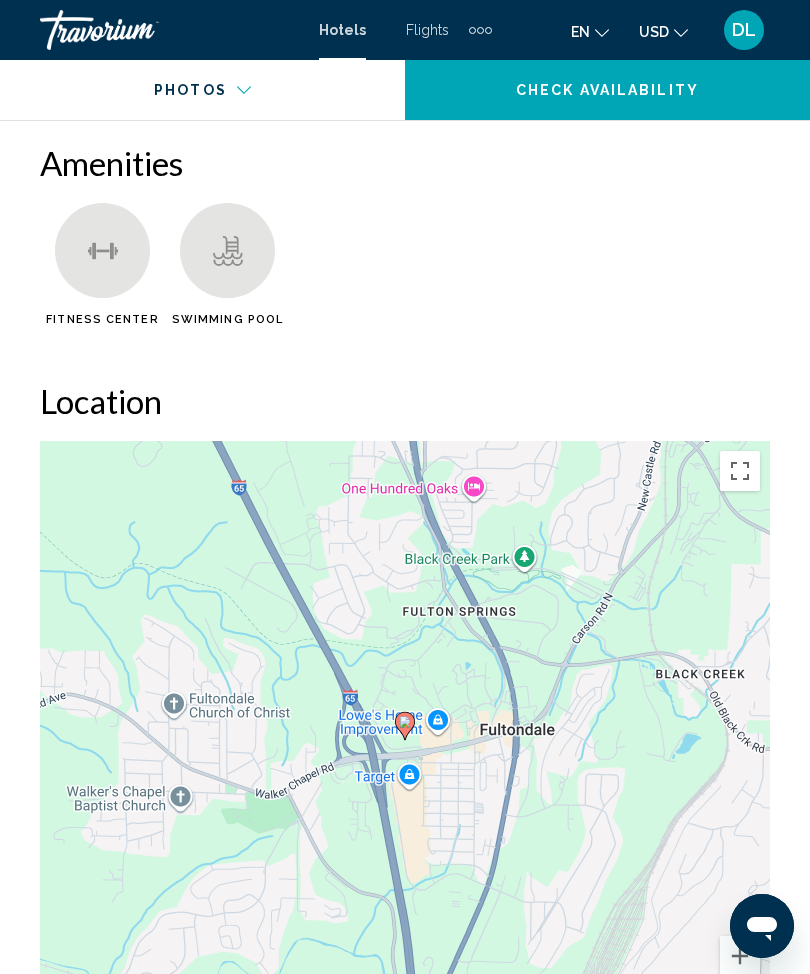 scroll, scrollTop: 2146, scrollLeft: 0, axis: vertical 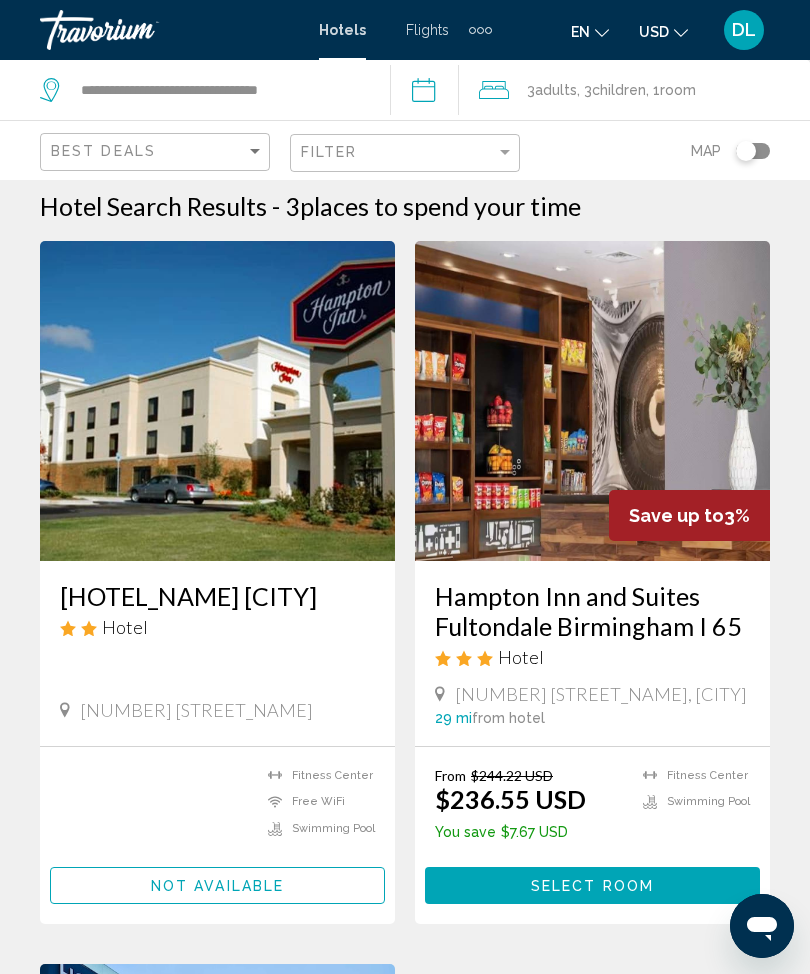 click at bounding box center (217, 401) 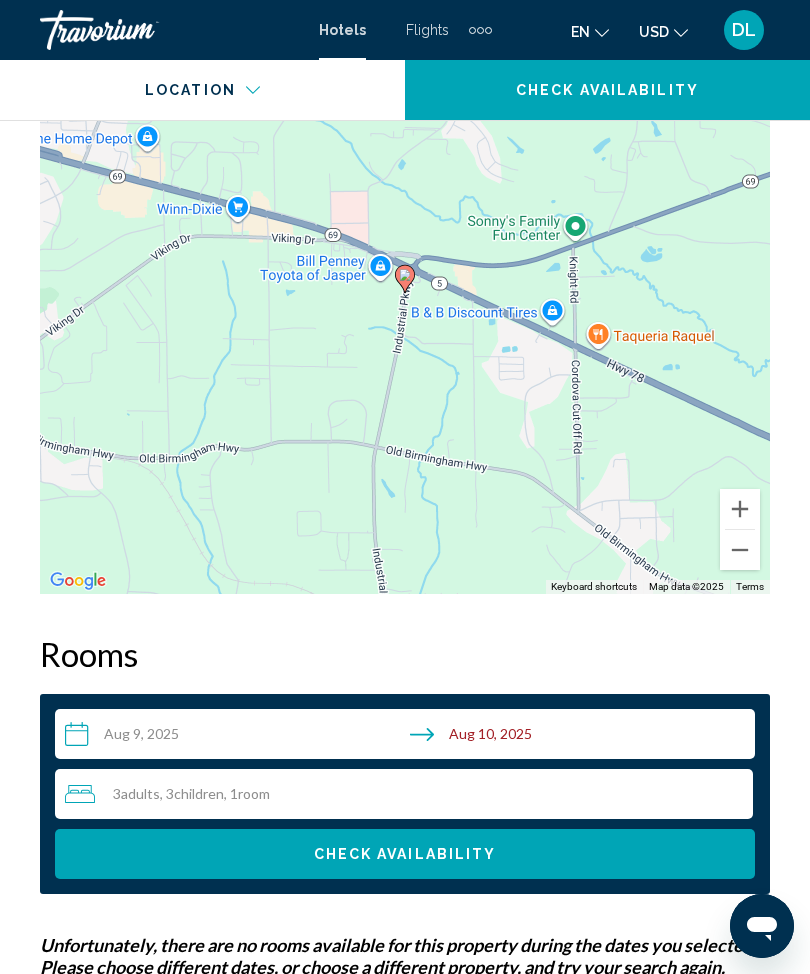scroll, scrollTop: 2625, scrollLeft: 0, axis: vertical 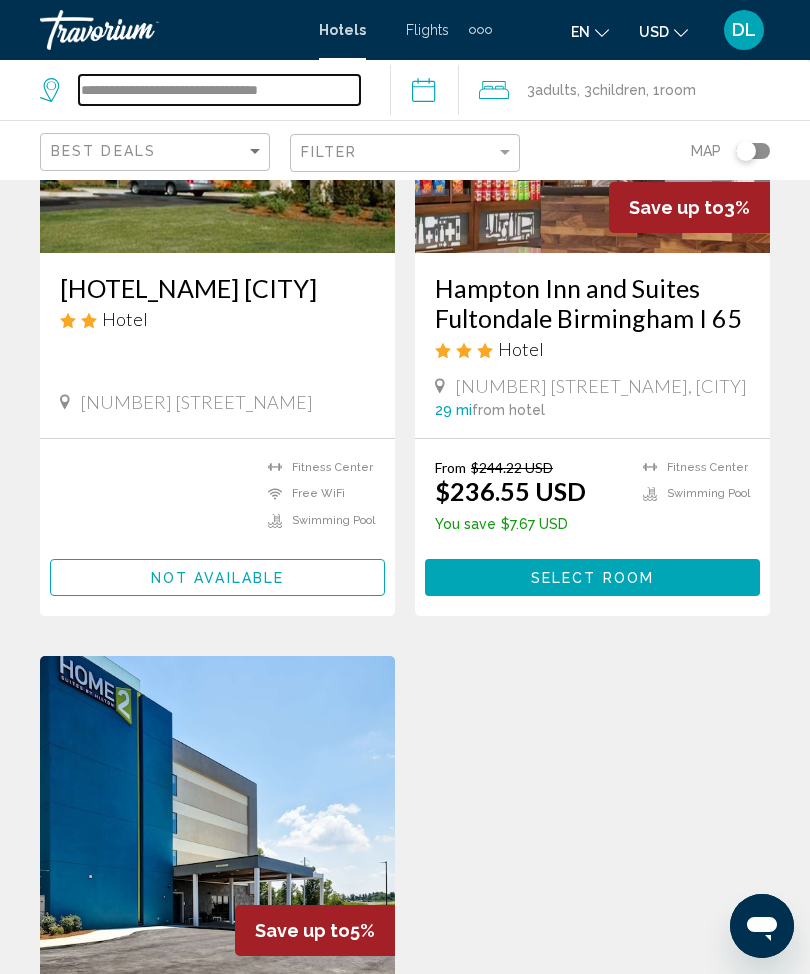 click on "**********" at bounding box center [219, 90] 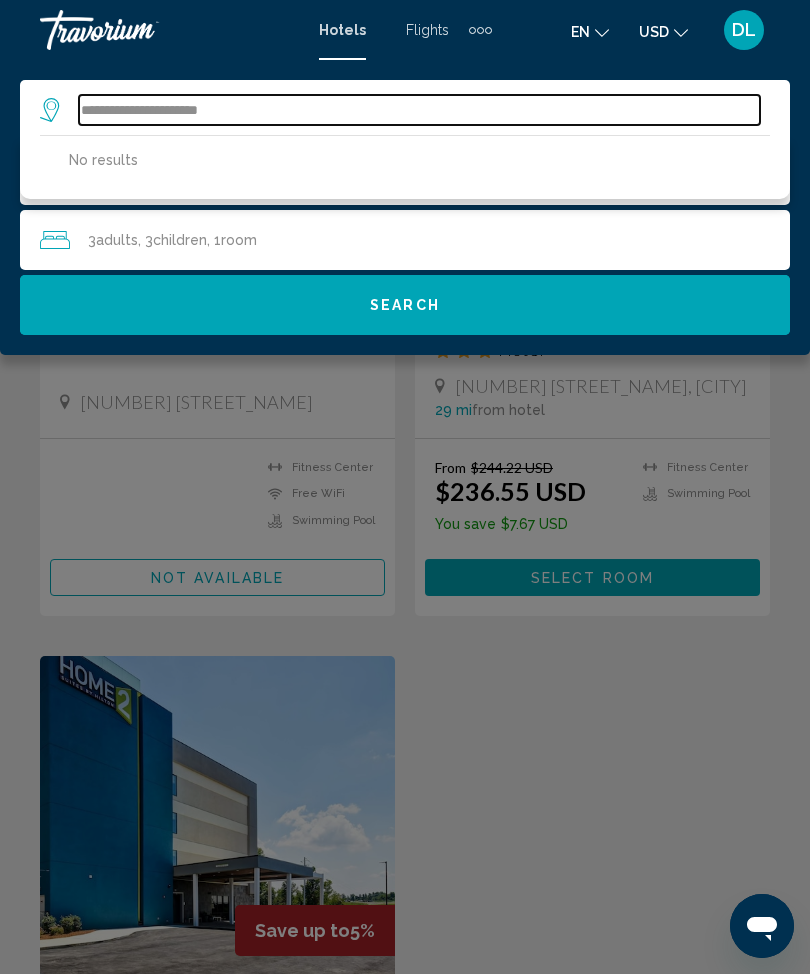 type on "**********" 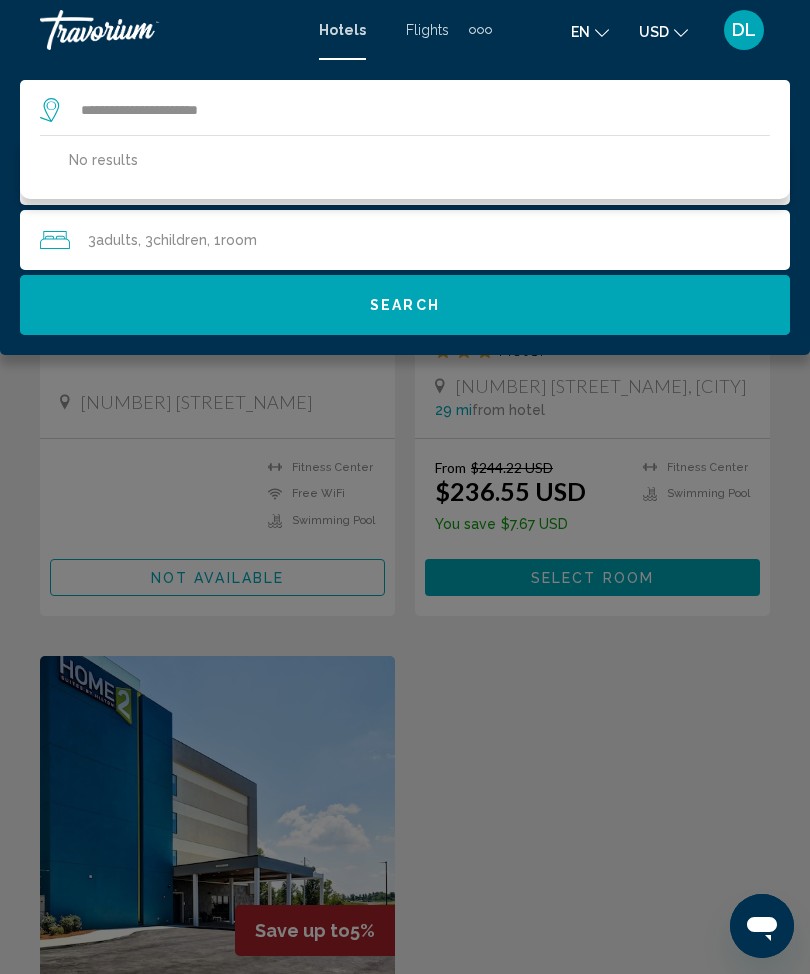 click on "Search" 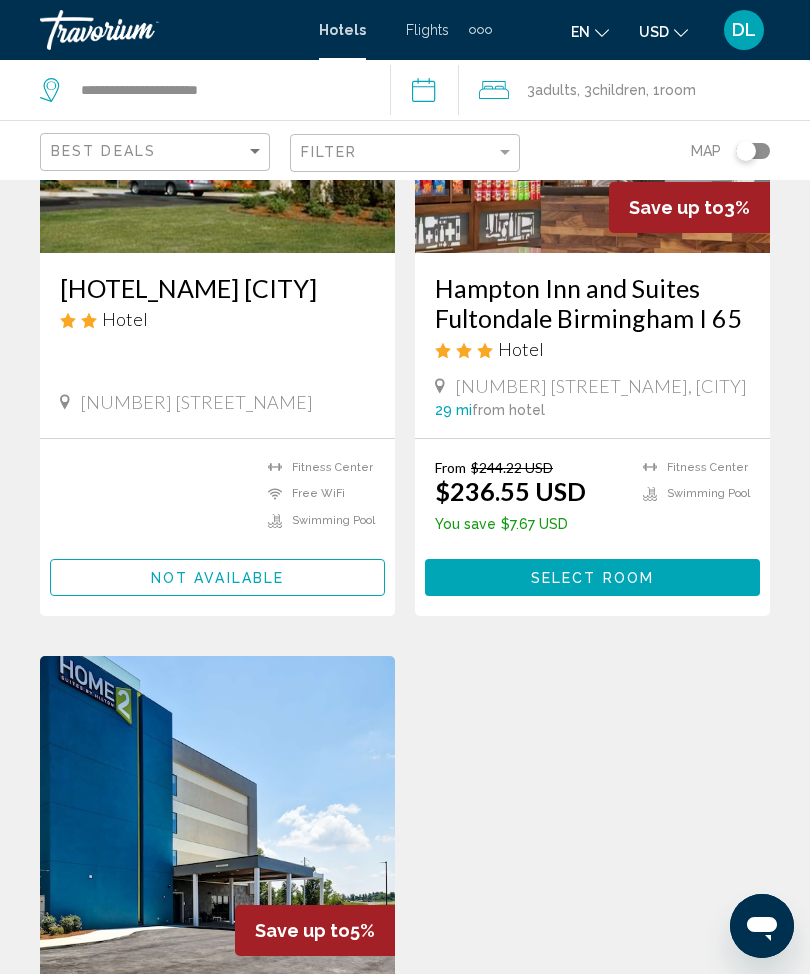 click on "Flights" at bounding box center (427, 30) 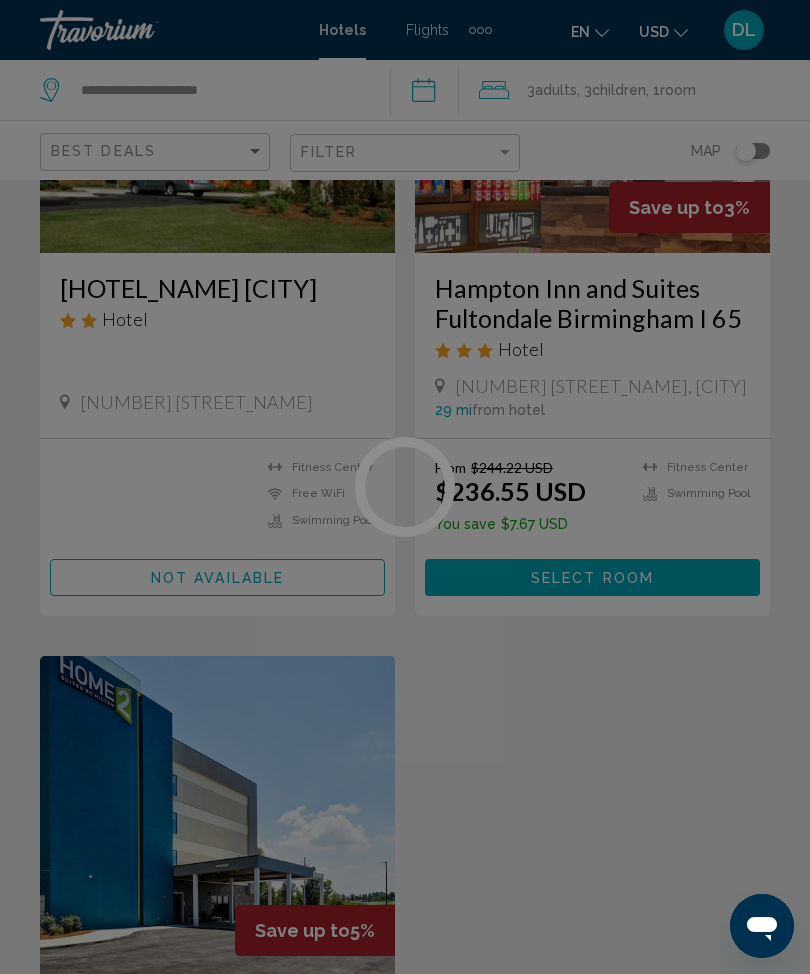 scroll, scrollTop: 0, scrollLeft: 0, axis: both 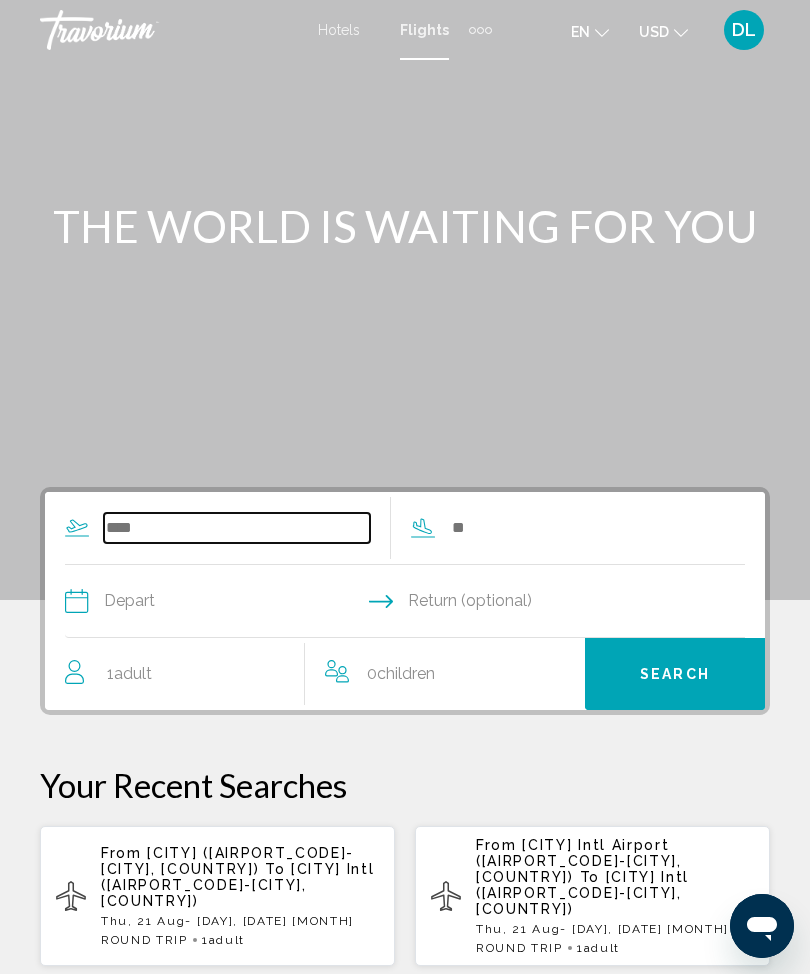 click at bounding box center (237, 528) 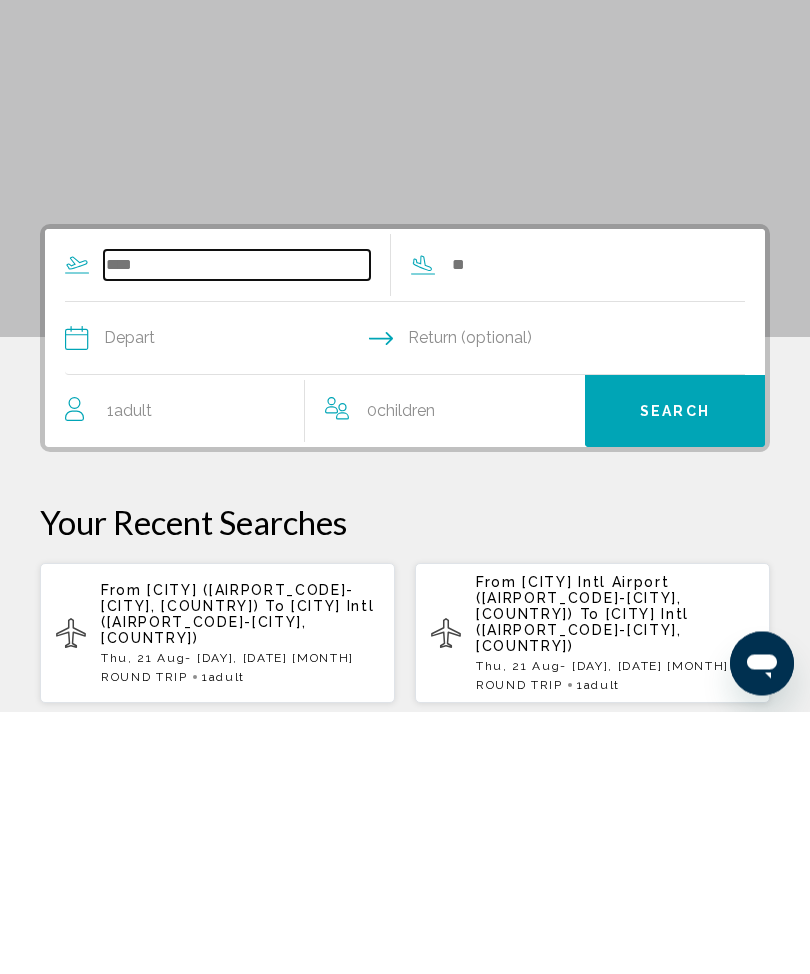 scroll, scrollTop: 38, scrollLeft: 0, axis: vertical 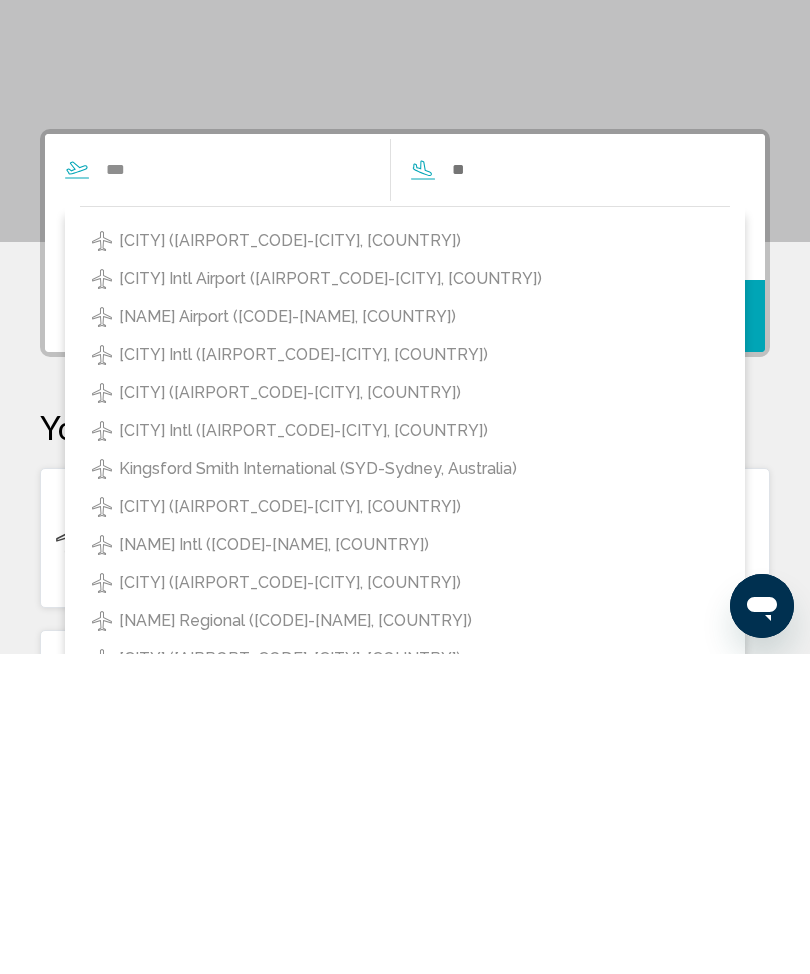 click on "[CITY] ([AIRPORT_CODE]-[CITY], [COUNTRY])" at bounding box center (290, 561) 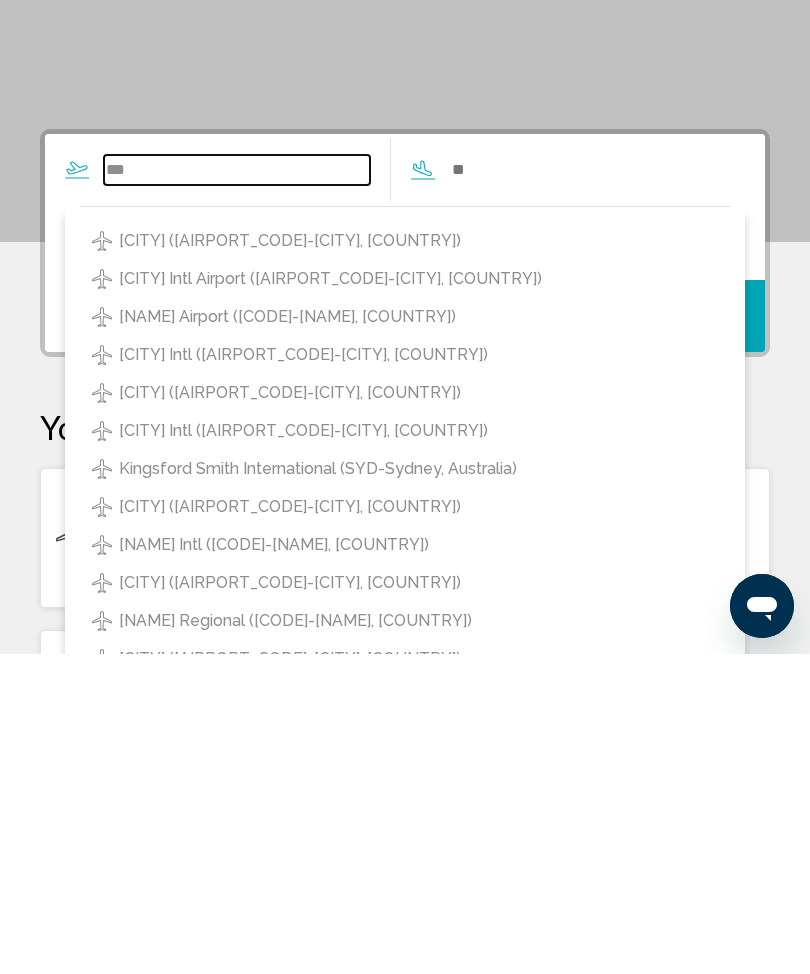 type on "**********" 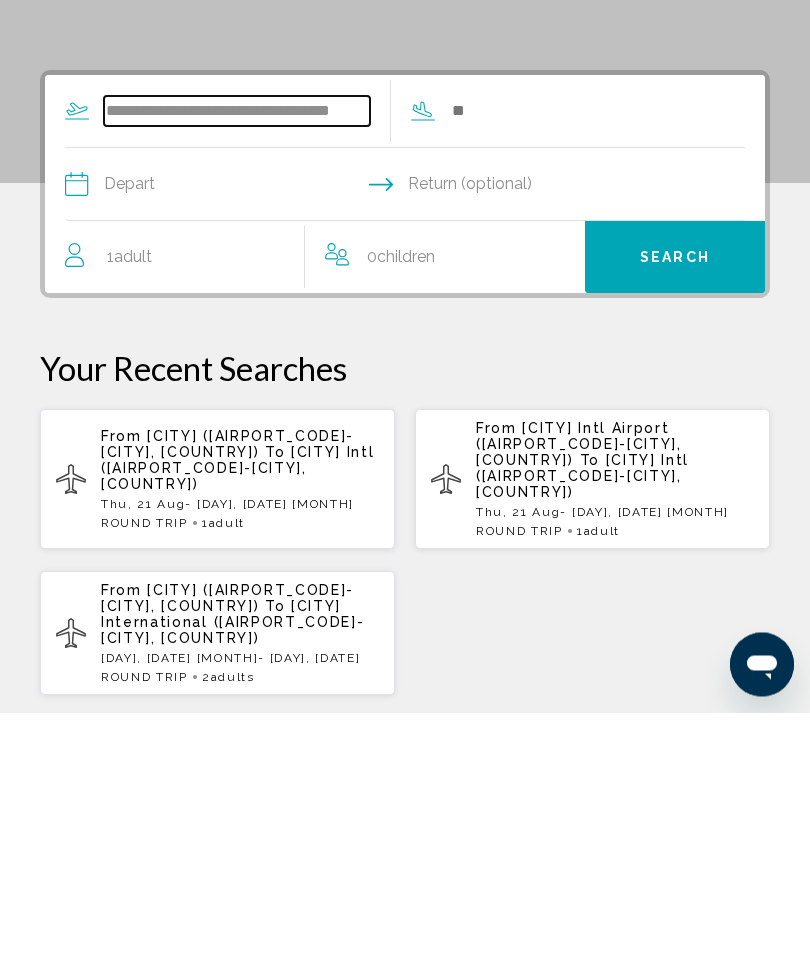 scroll, scrollTop: 165, scrollLeft: 0, axis: vertical 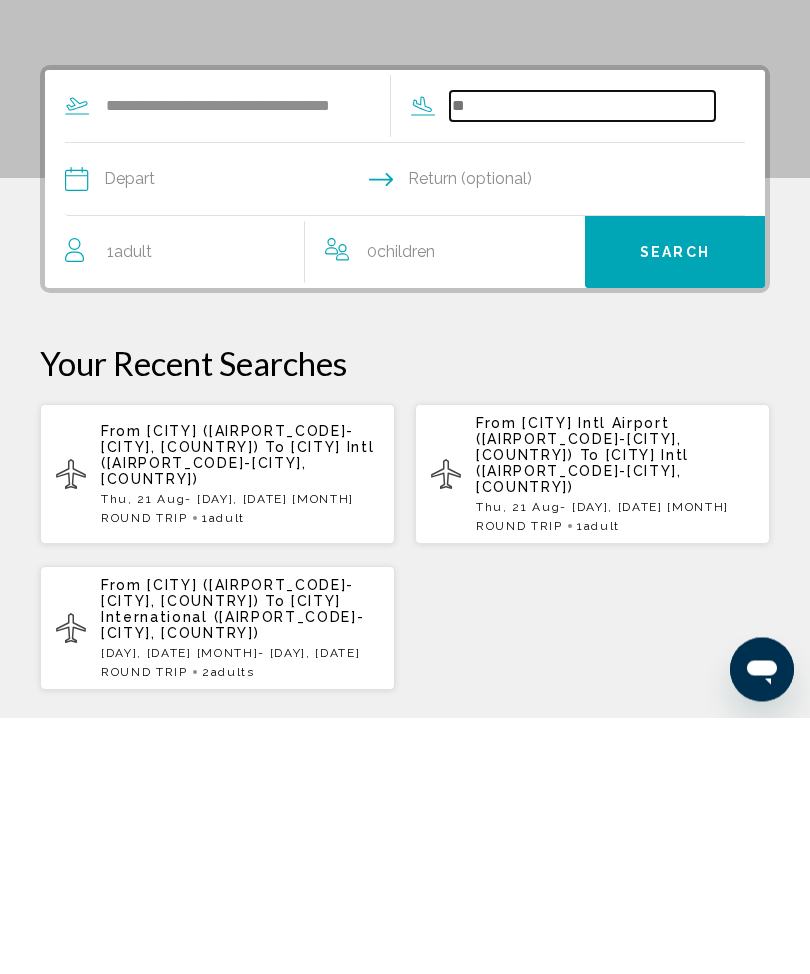 click at bounding box center (583, 363) 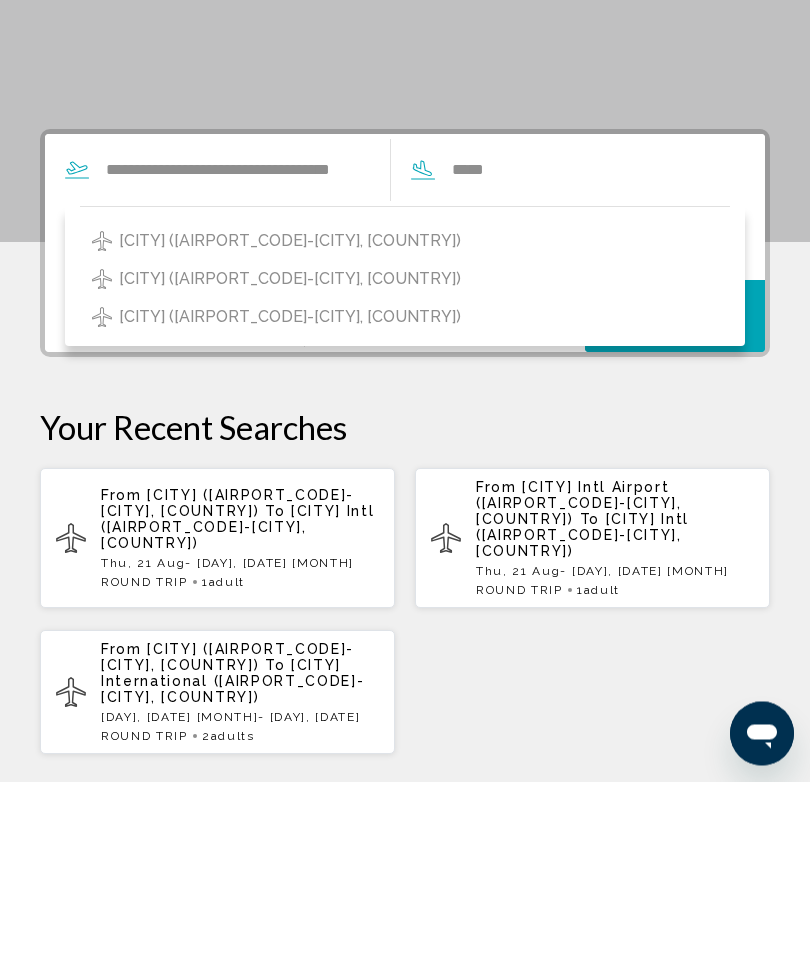 click on "[CITY] ([AIRPORT_CODE]-[CITY], [COUNTRY])" at bounding box center (290, 472) 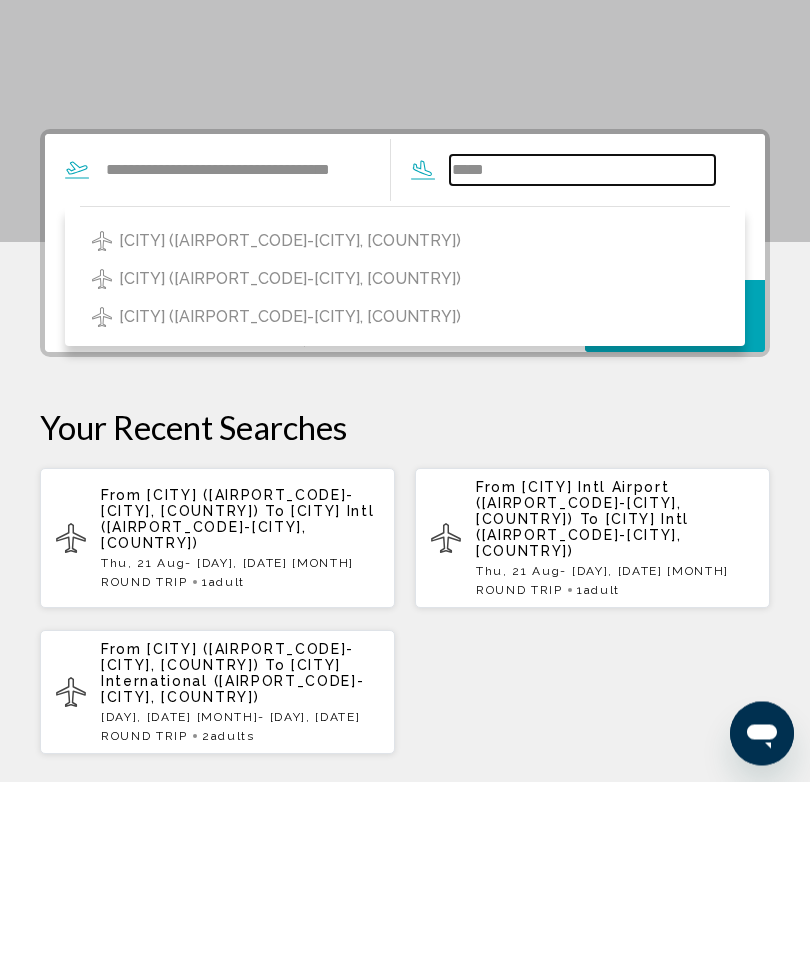 type on "**********" 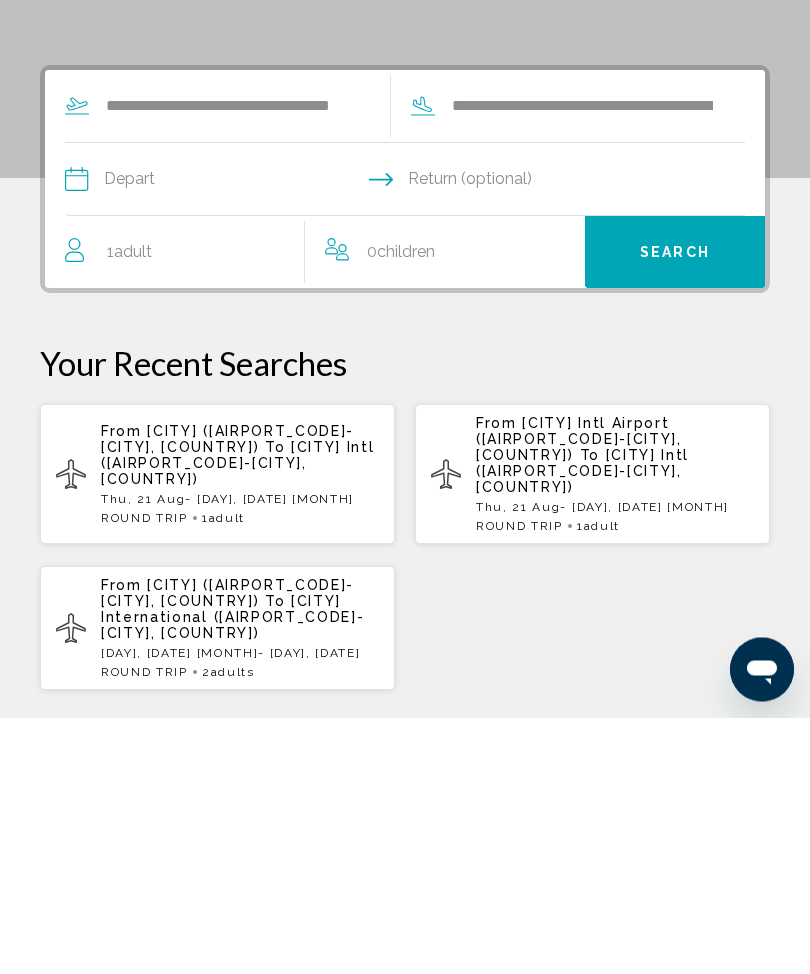 click at bounding box center (234, 439) 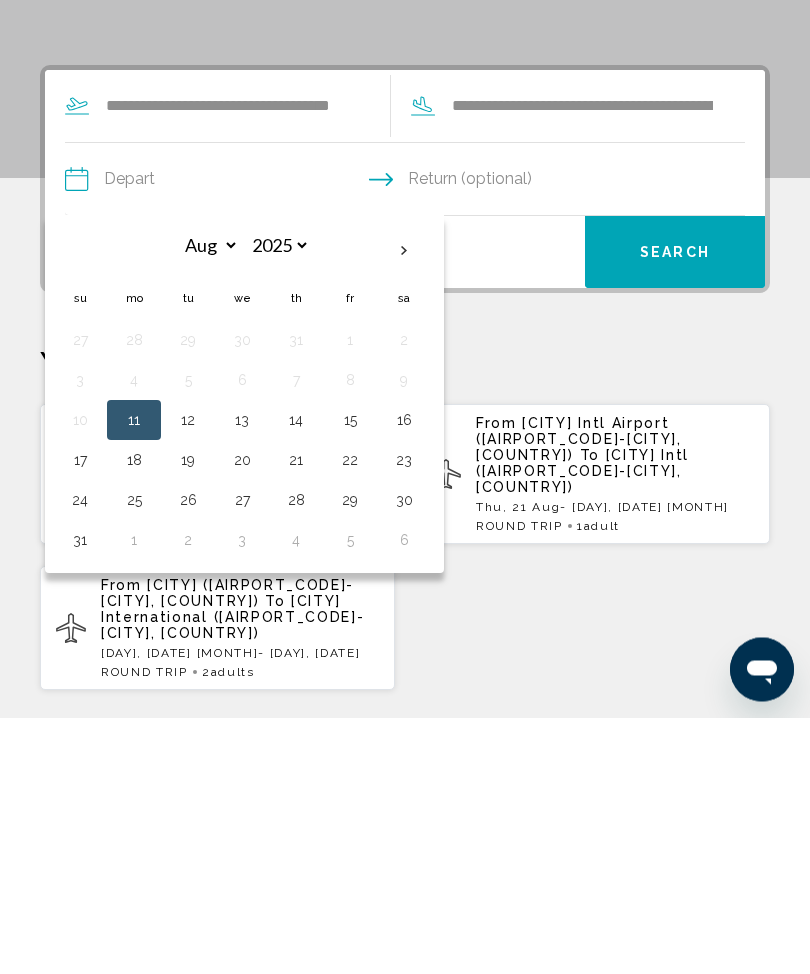 scroll, scrollTop: 358, scrollLeft: 0, axis: vertical 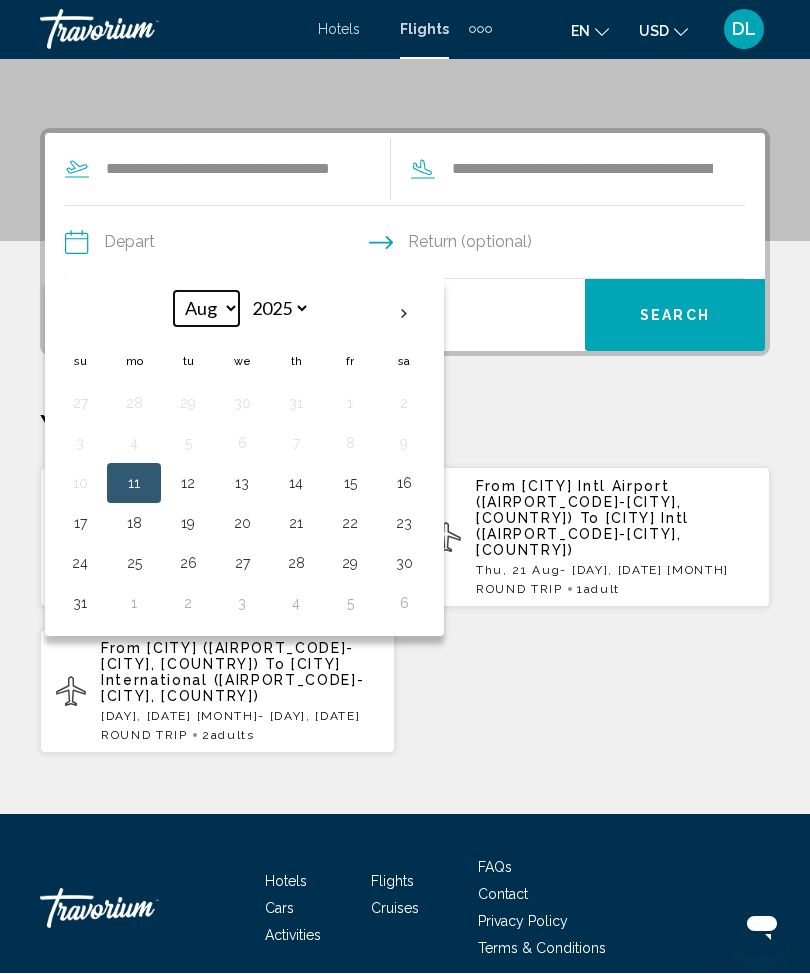 click on "*** *** *** *** *** *** *** *** *** *** *** ***" at bounding box center [206, 309] 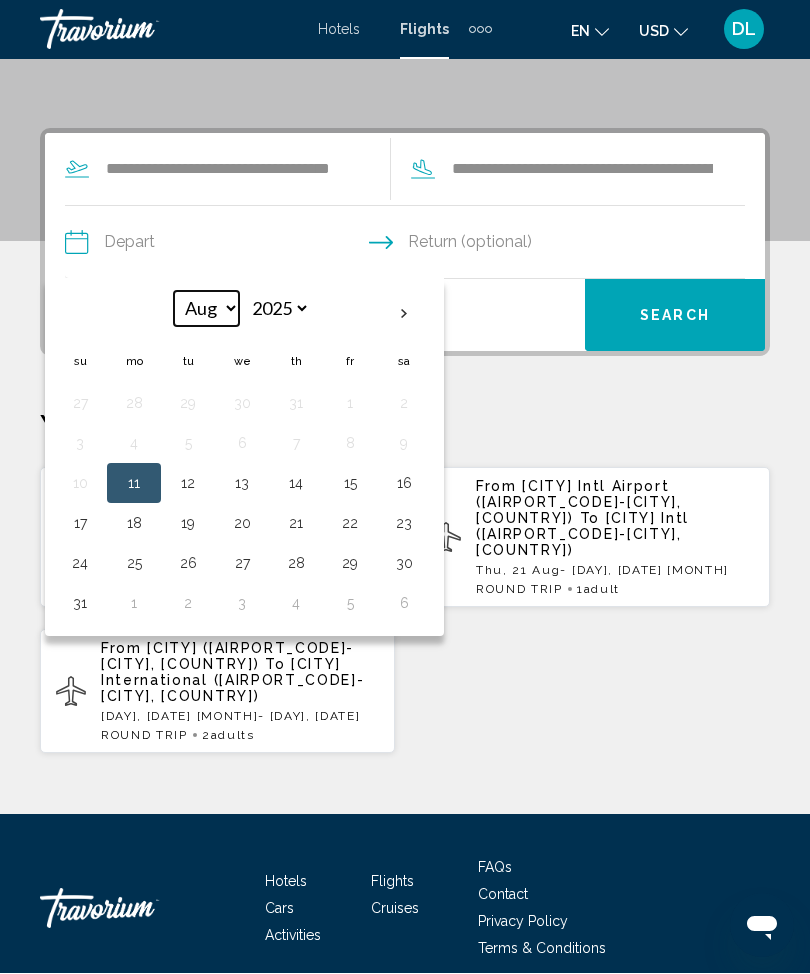select on "**" 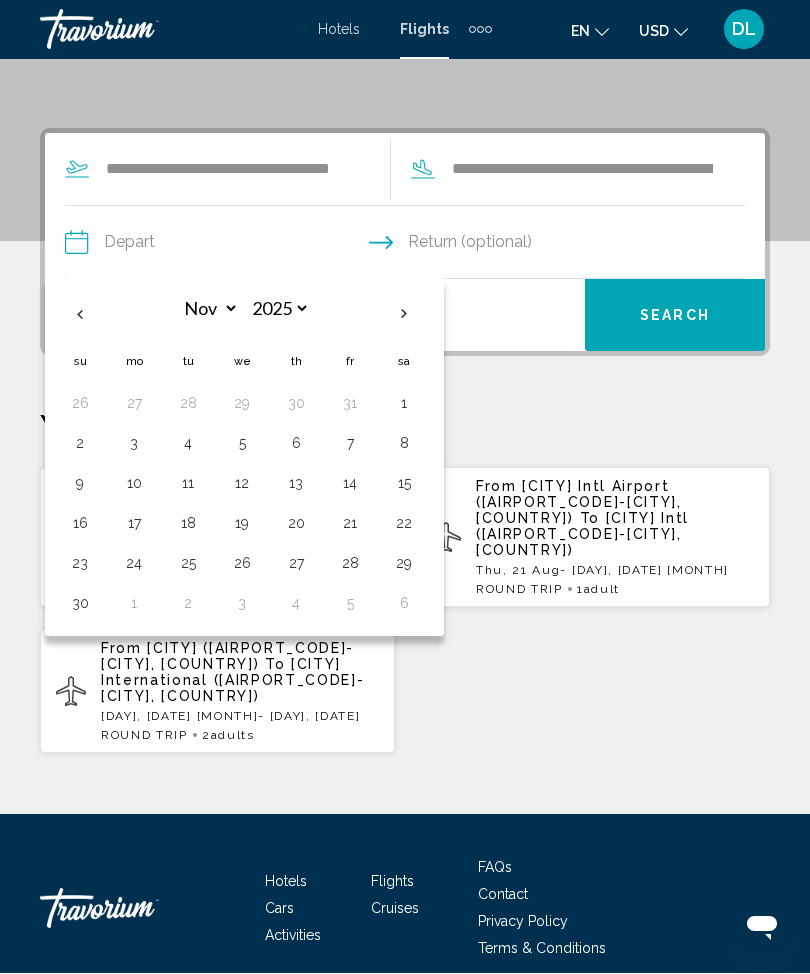 click on "19" at bounding box center (242, 524) 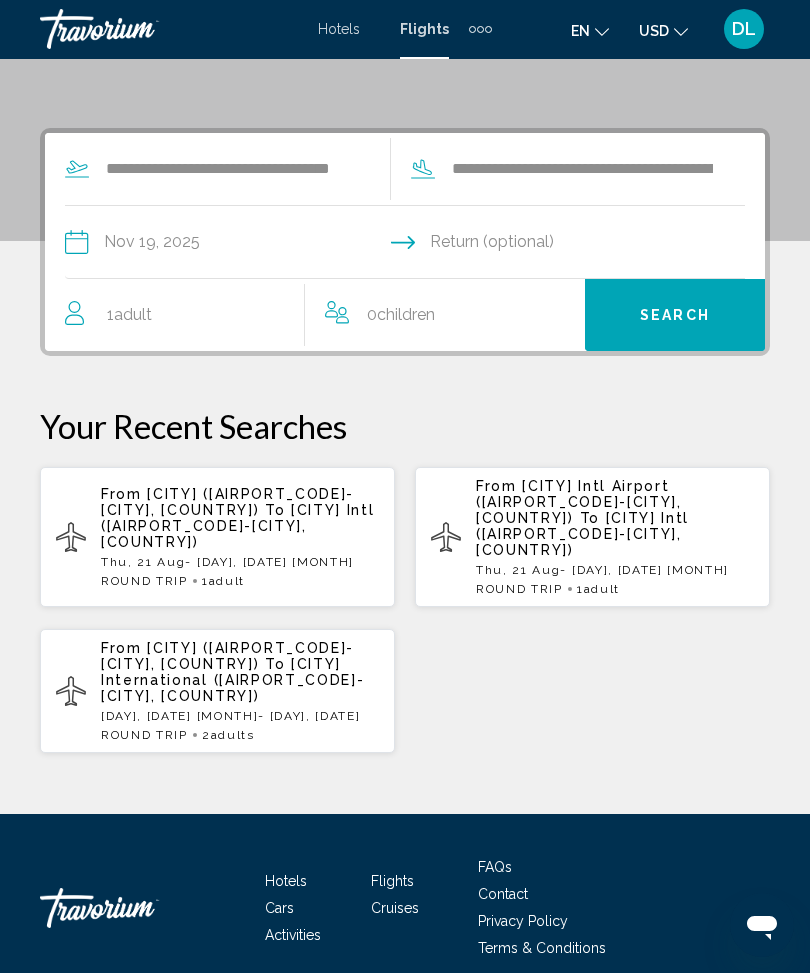 click at bounding box center [579, 246] 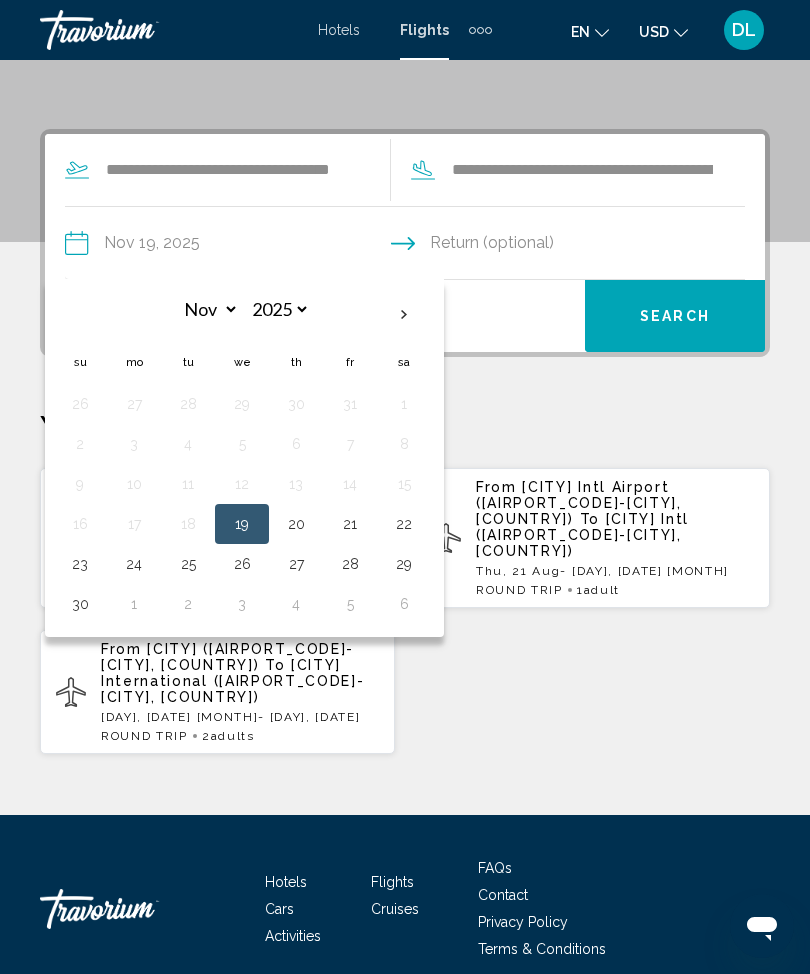 click on "23" at bounding box center [80, 564] 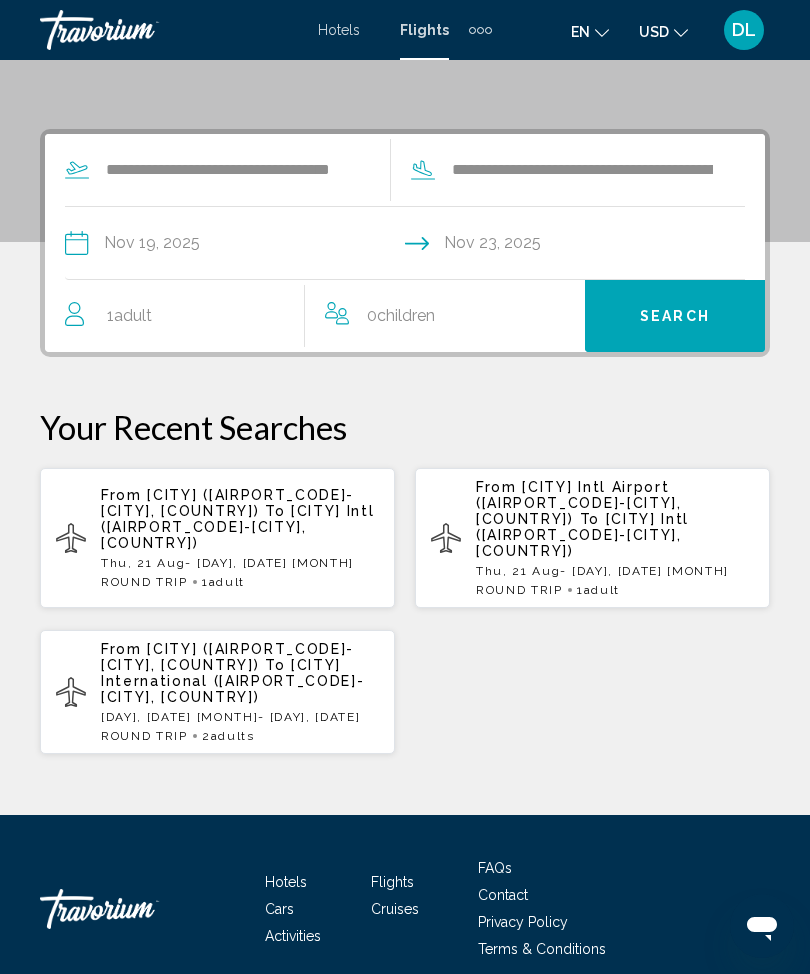 click on "1  Adult Adults" at bounding box center (184, 316) 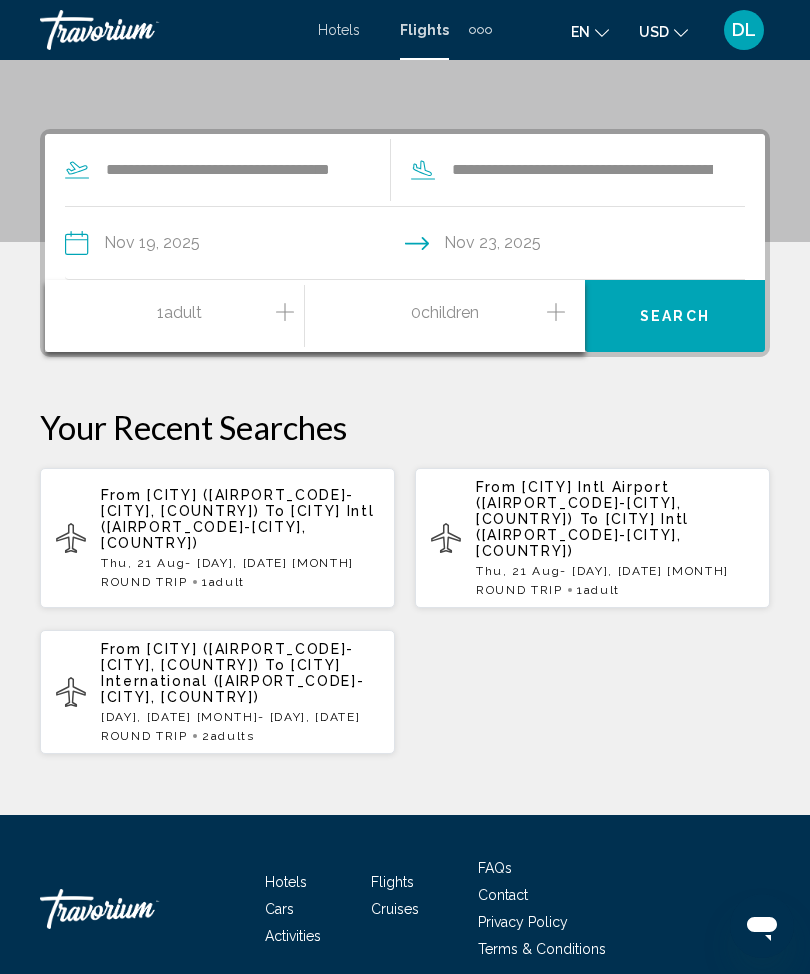 click 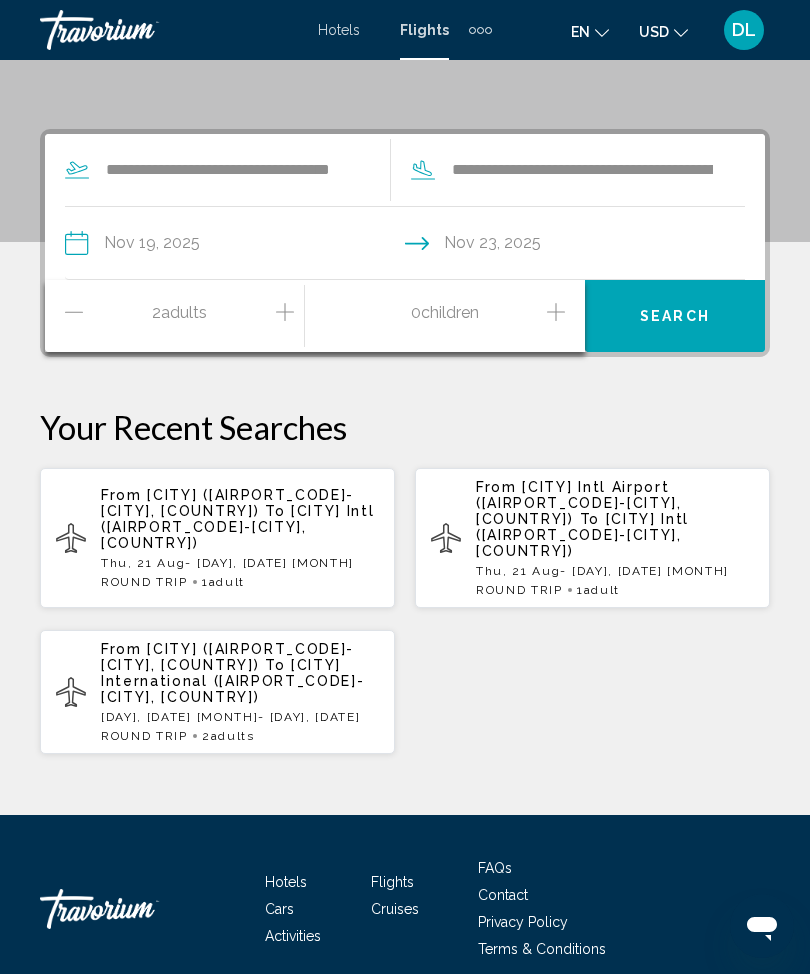 click 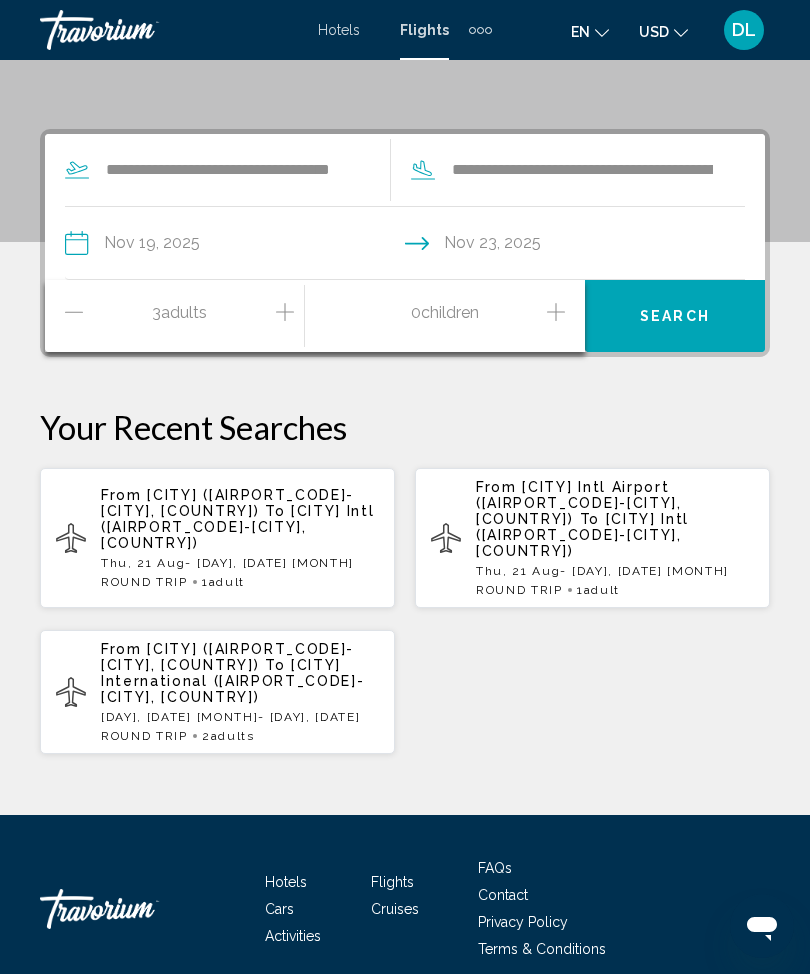 click 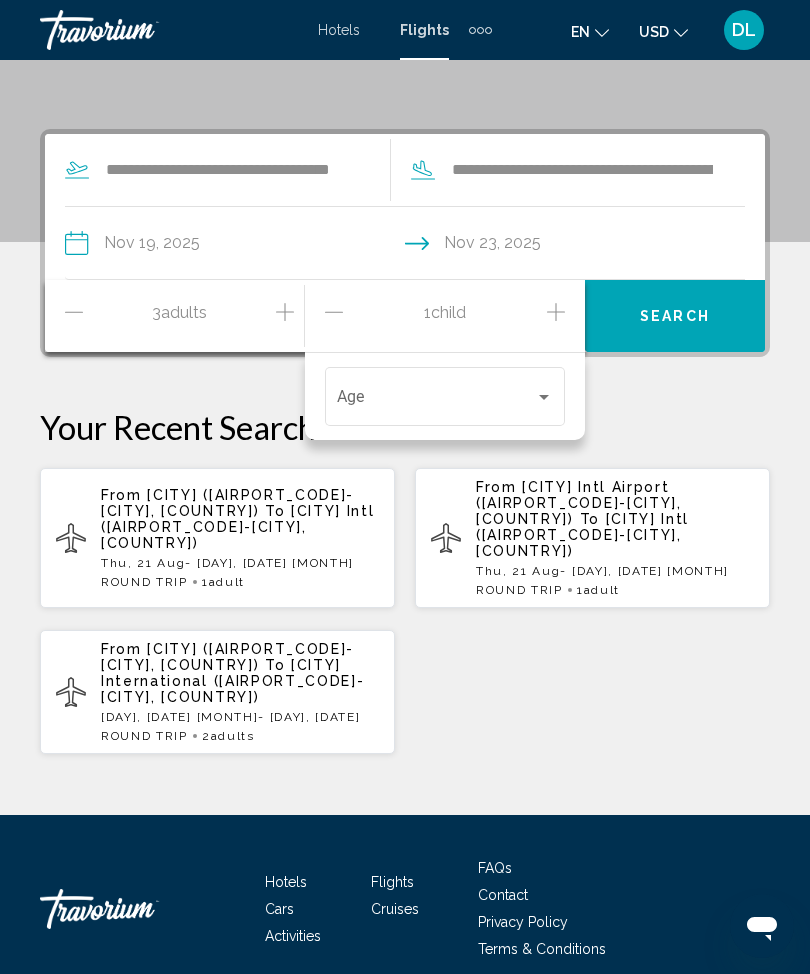 click 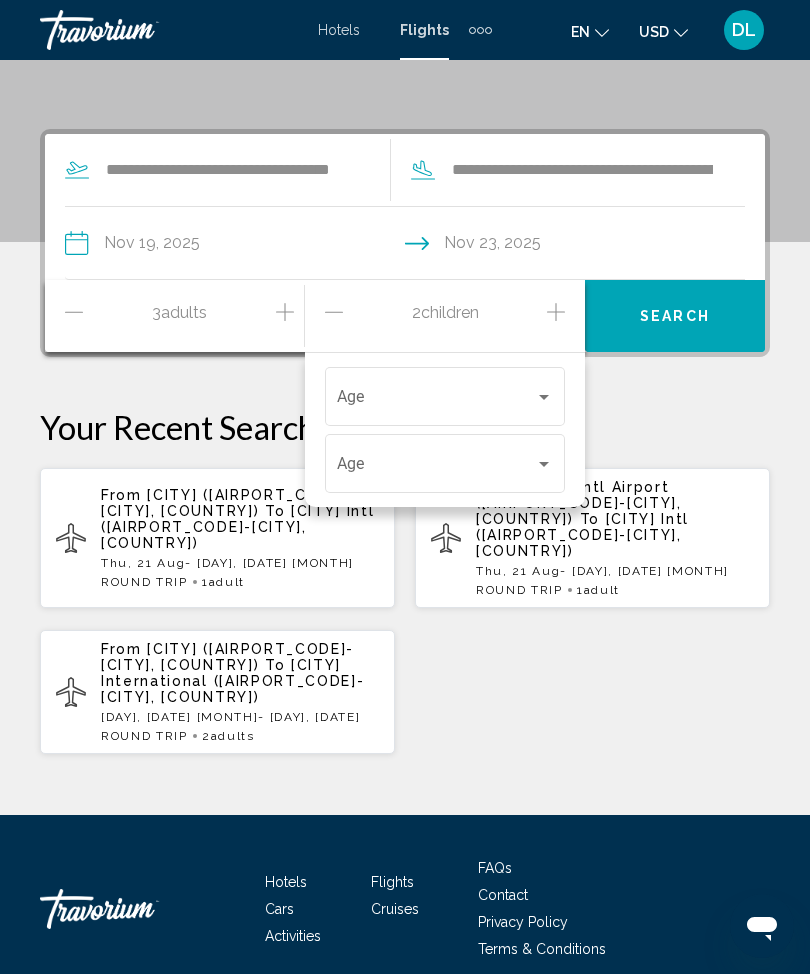 click 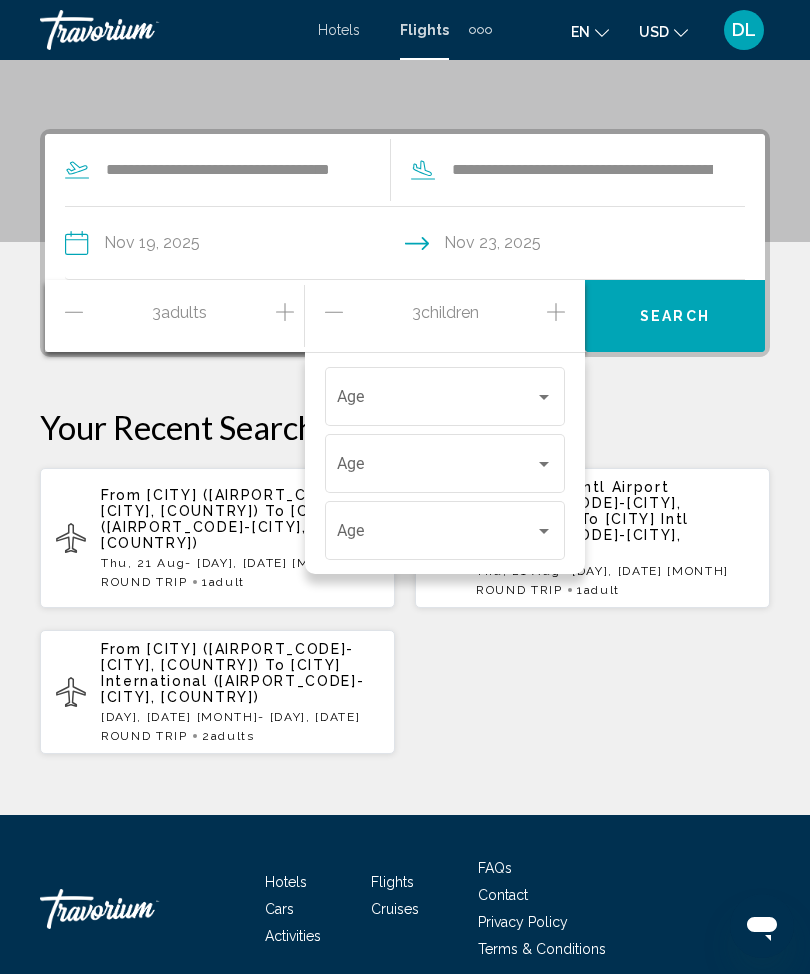click 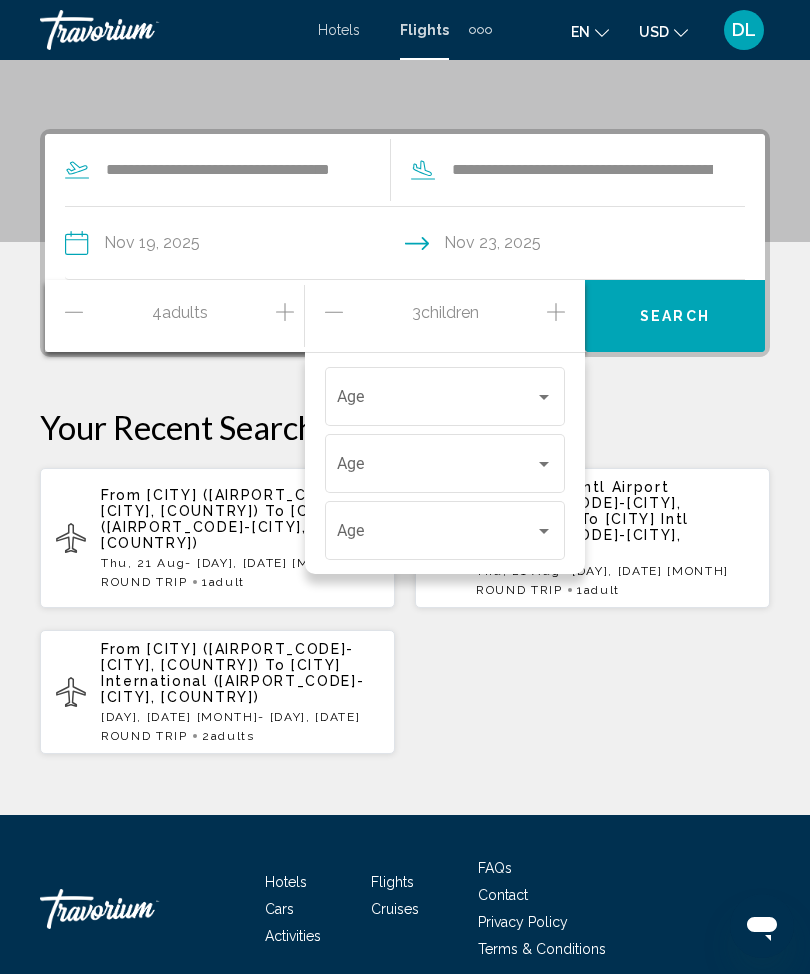 click 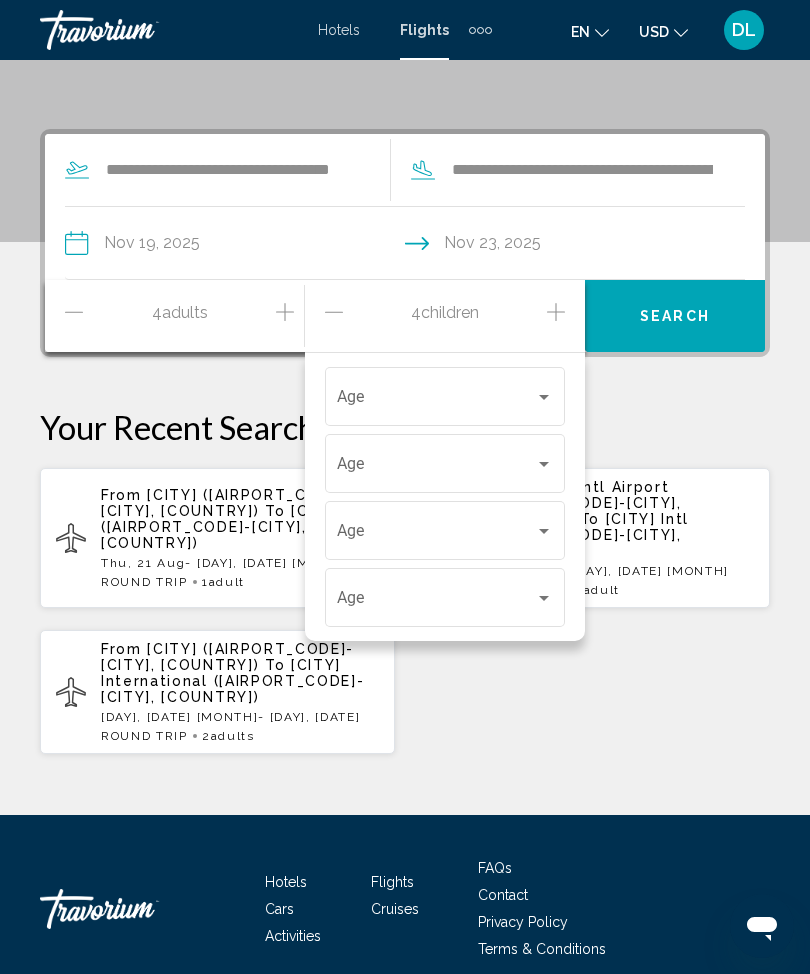 click at bounding box center [436, 401] 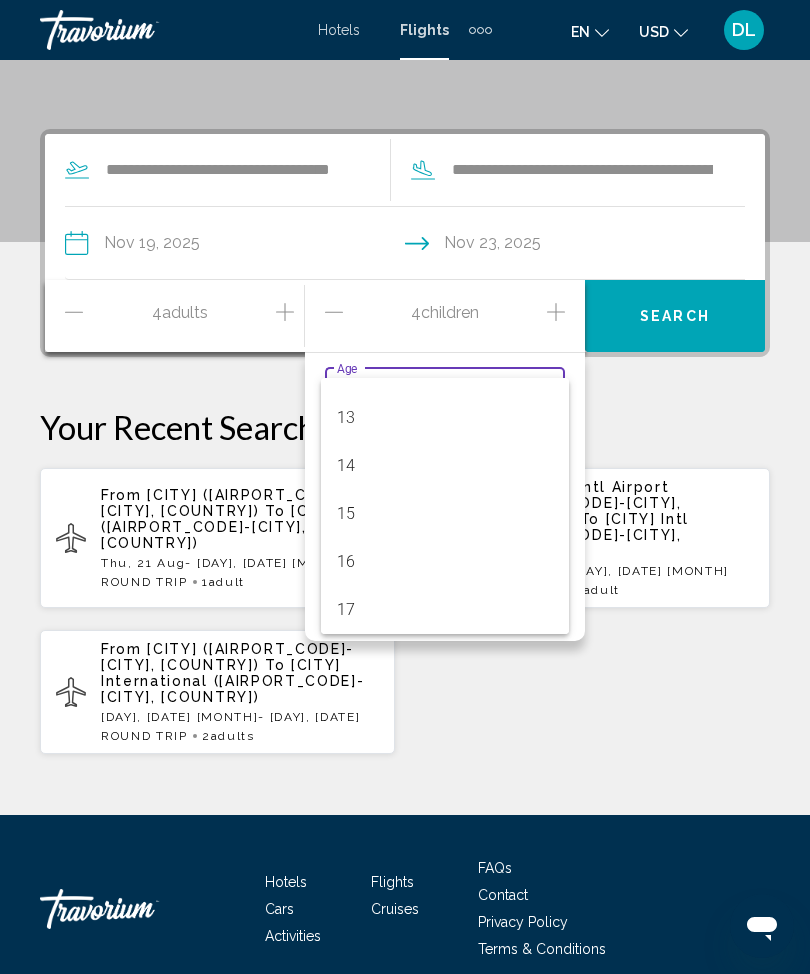 scroll, scrollTop: 608, scrollLeft: 0, axis: vertical 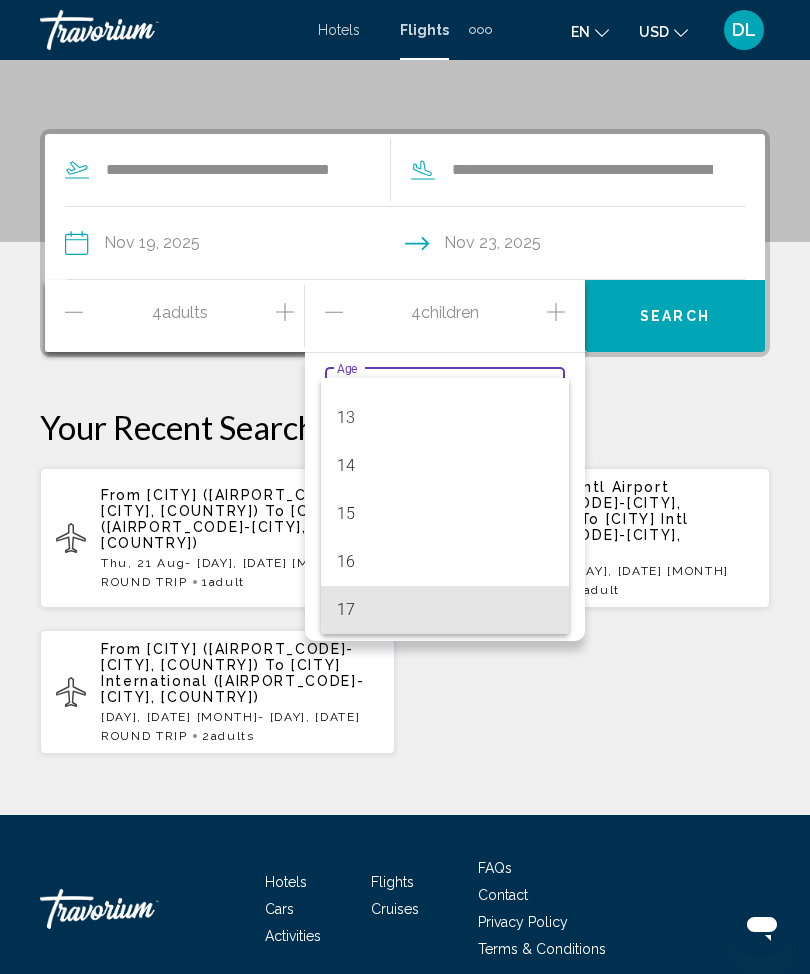 click on "17" at bounding box center (445, 610) 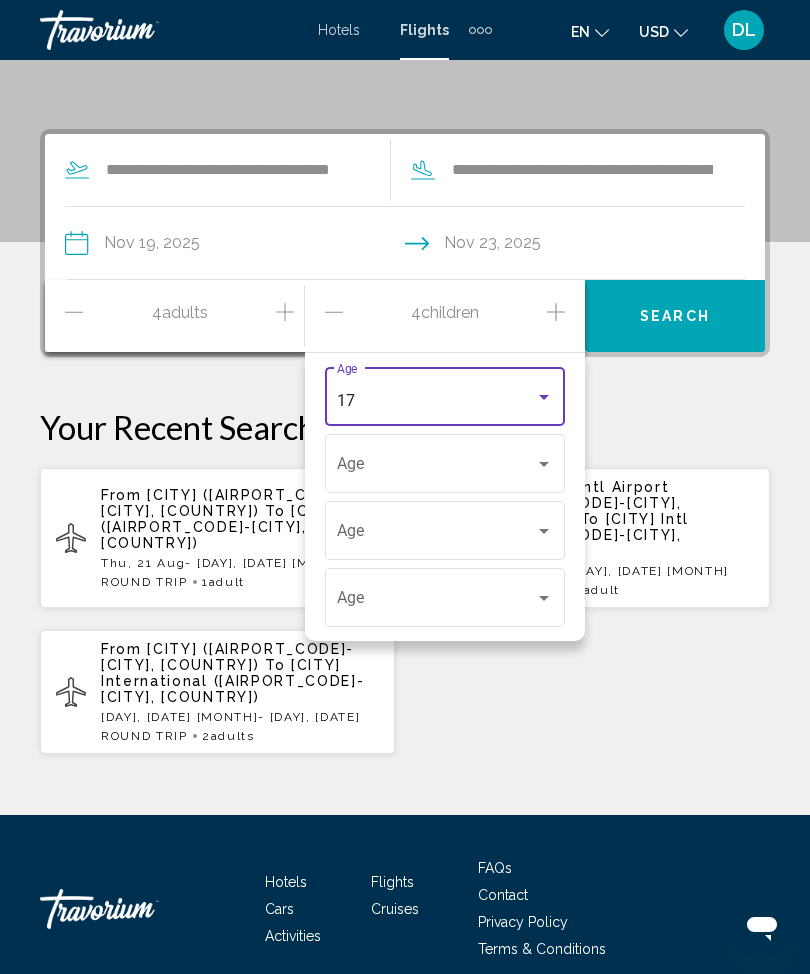 click at bounding box center [436, 468] 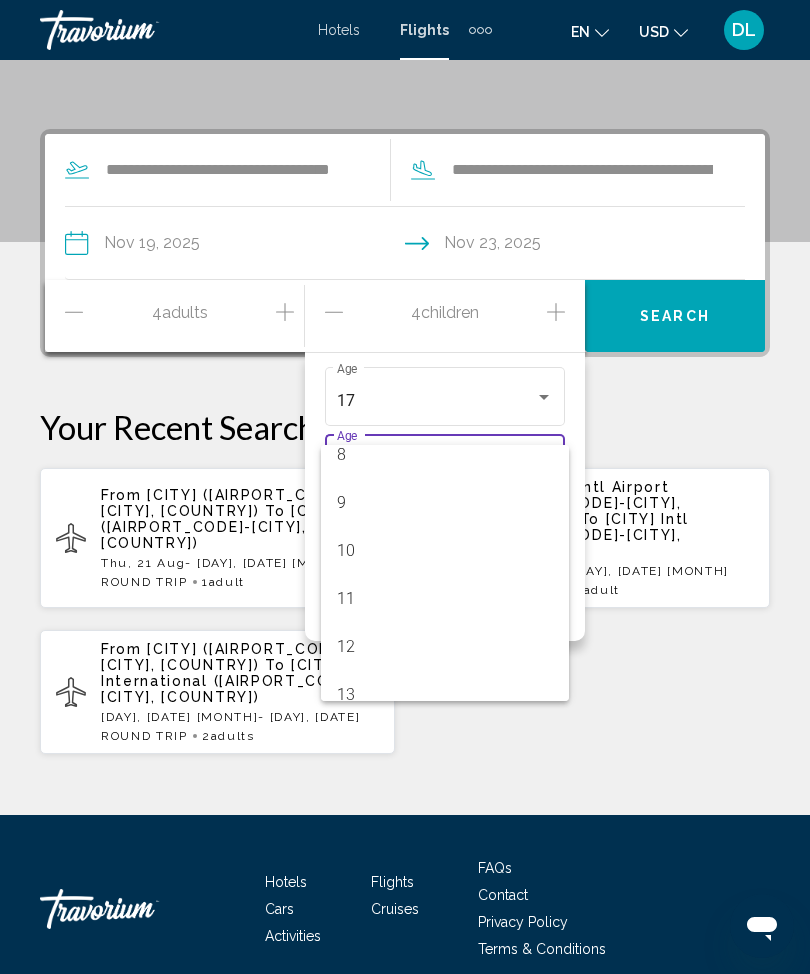 scroll, scrollTop: 400, scrollLeft: 0, axis: vertical 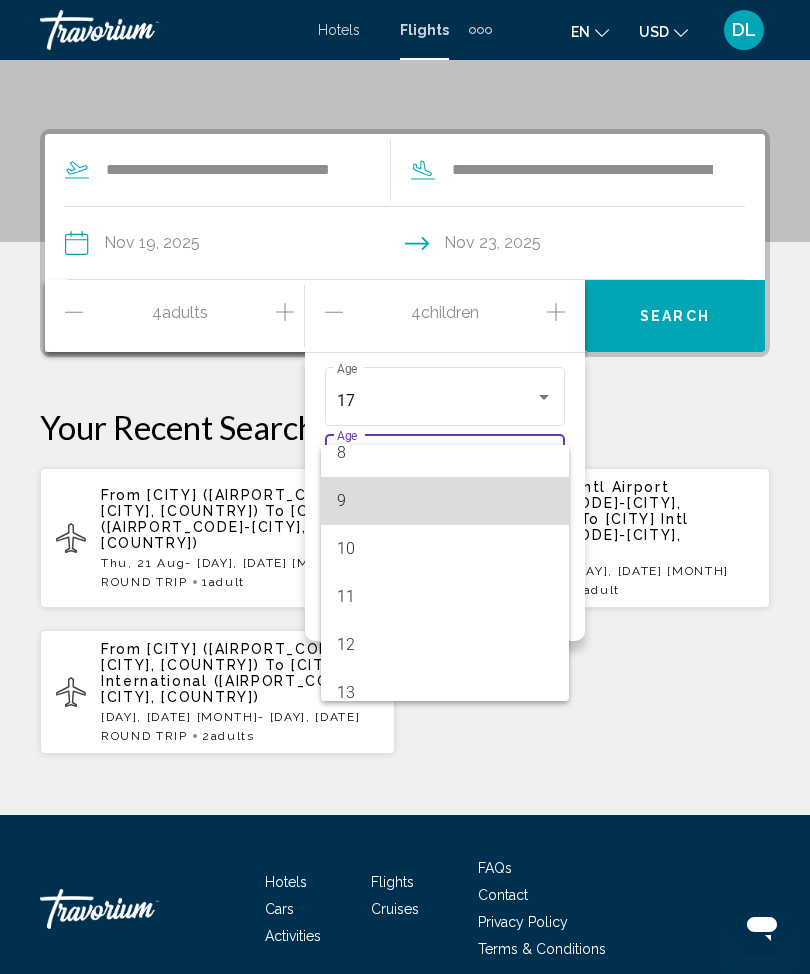 click on "9" at bounding box center (445, 501) 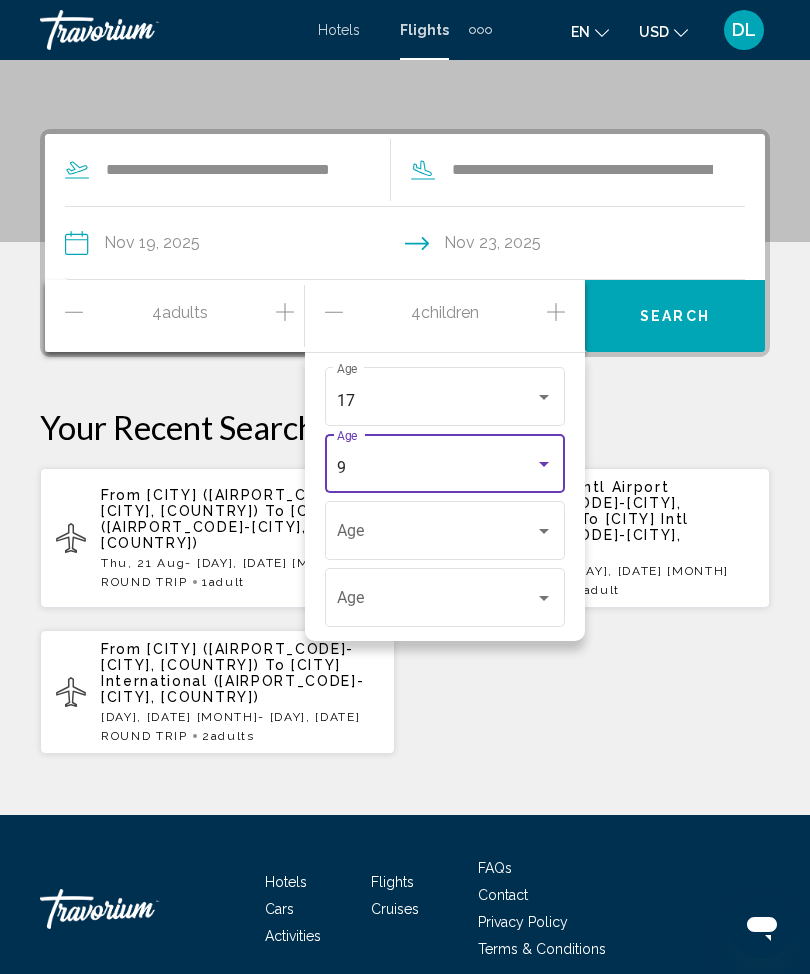 click at bounding box center (436, 535) 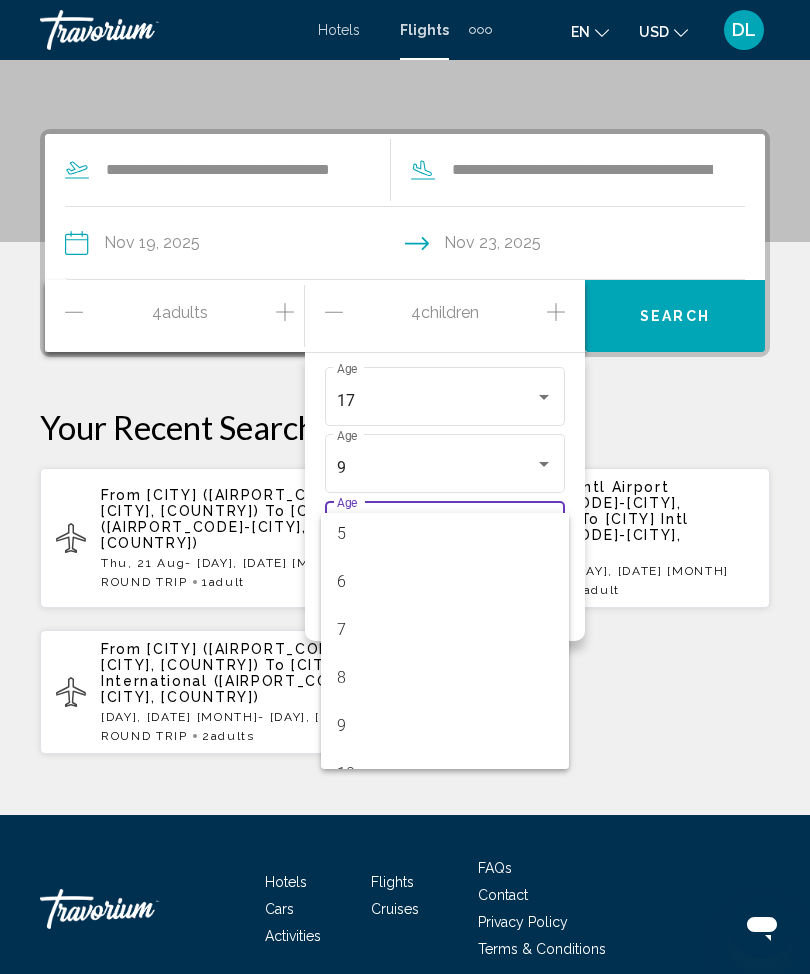 scroll, scrollTop: 262, scrollLeft: 0, axis: vertical 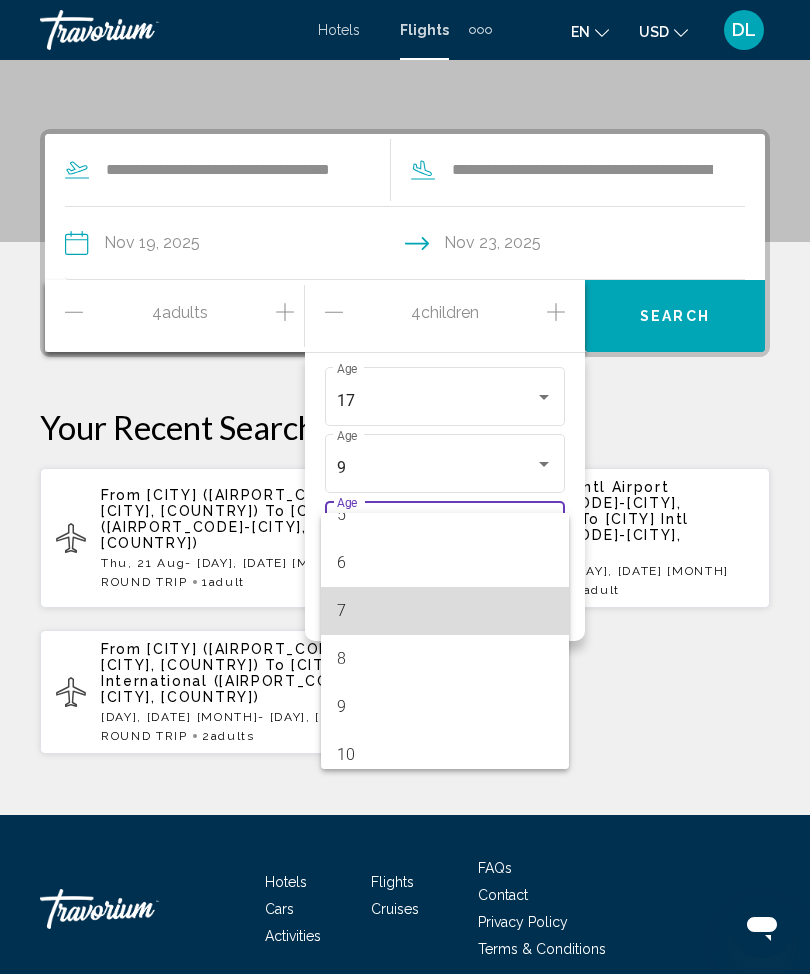 click on "7" at bounding box center (445, 611) 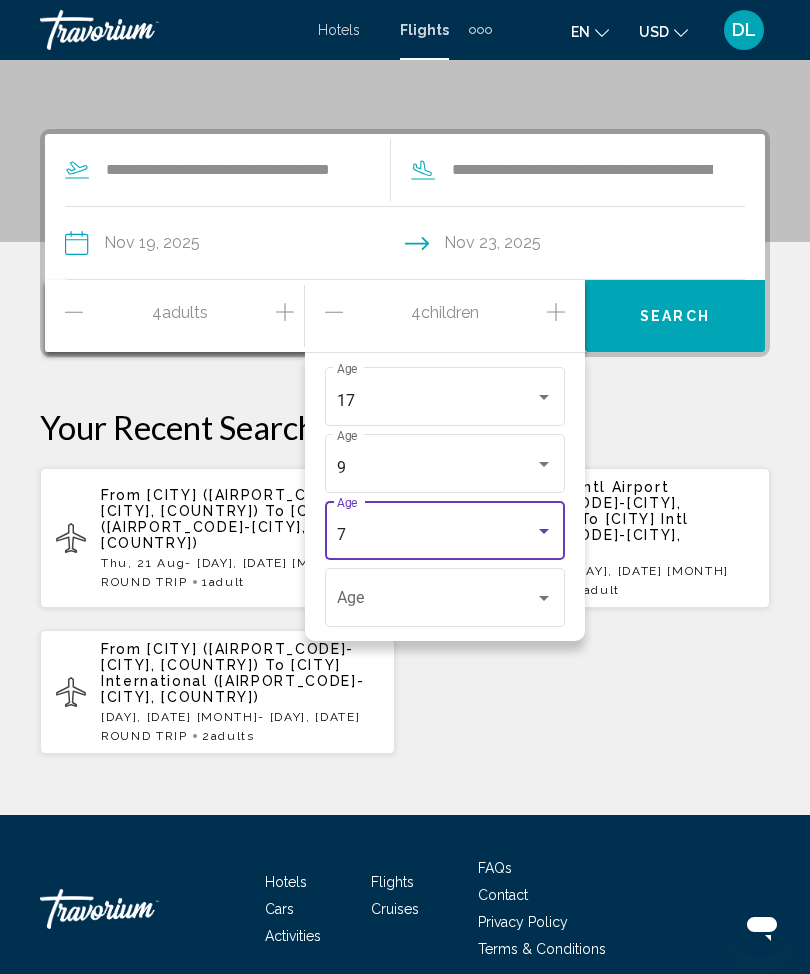 click at bounding box center [436, 602] 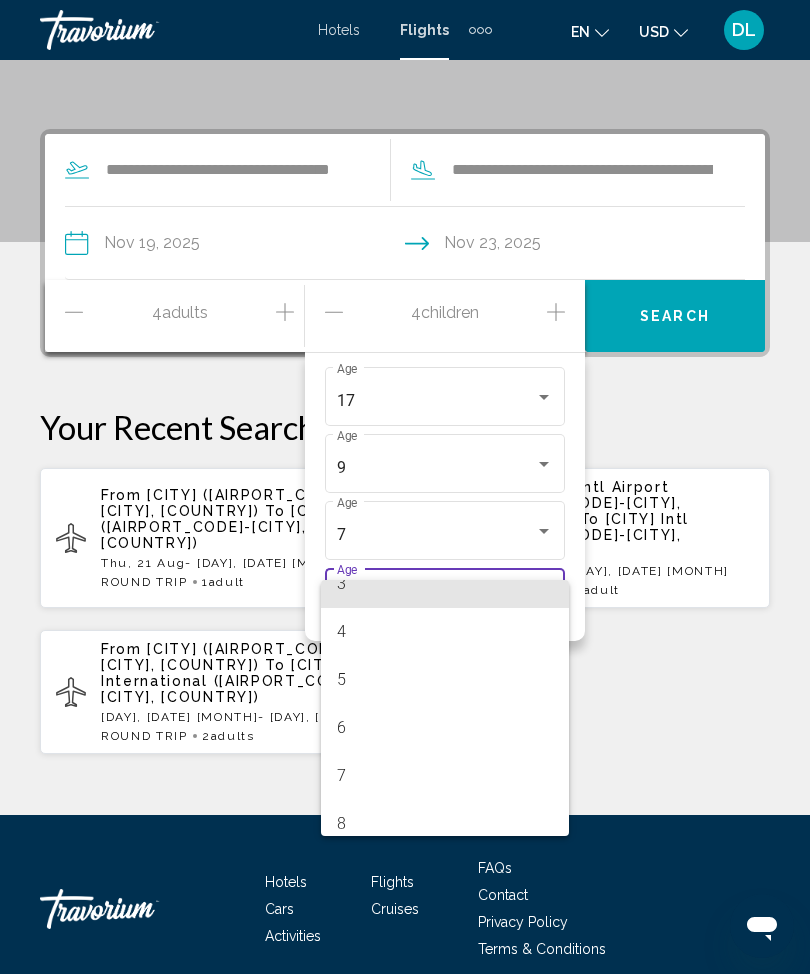 scroll, scrollTop: 163, scrollLeft: 0, axis: vertical 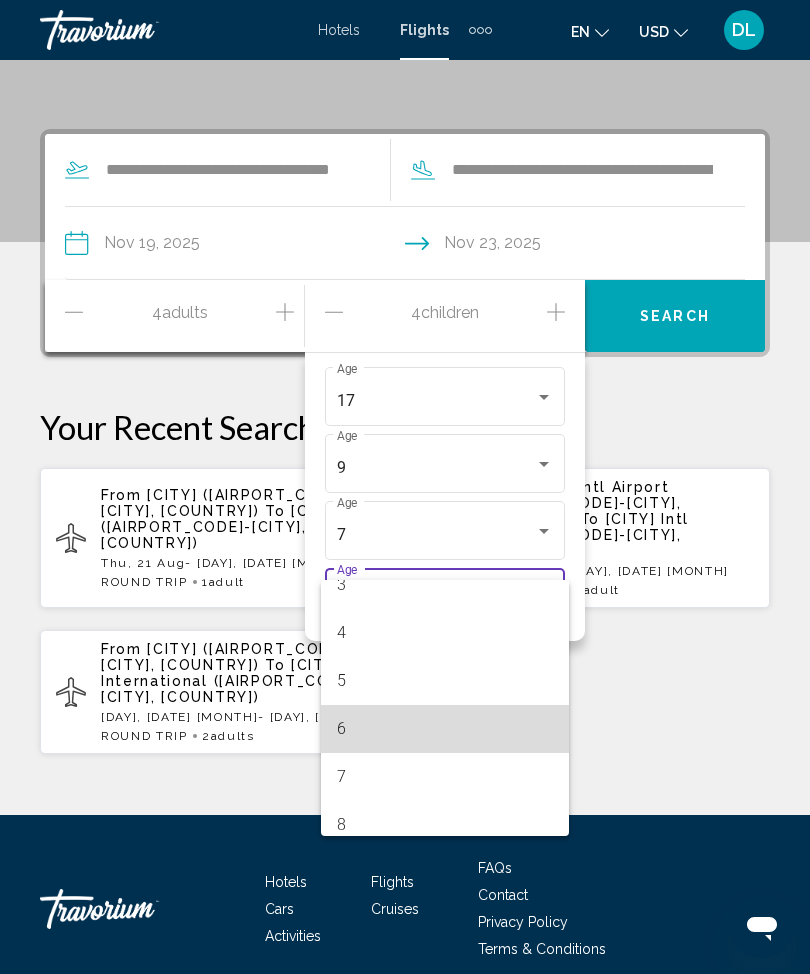 click on "6" at bounding box center [445, 729] 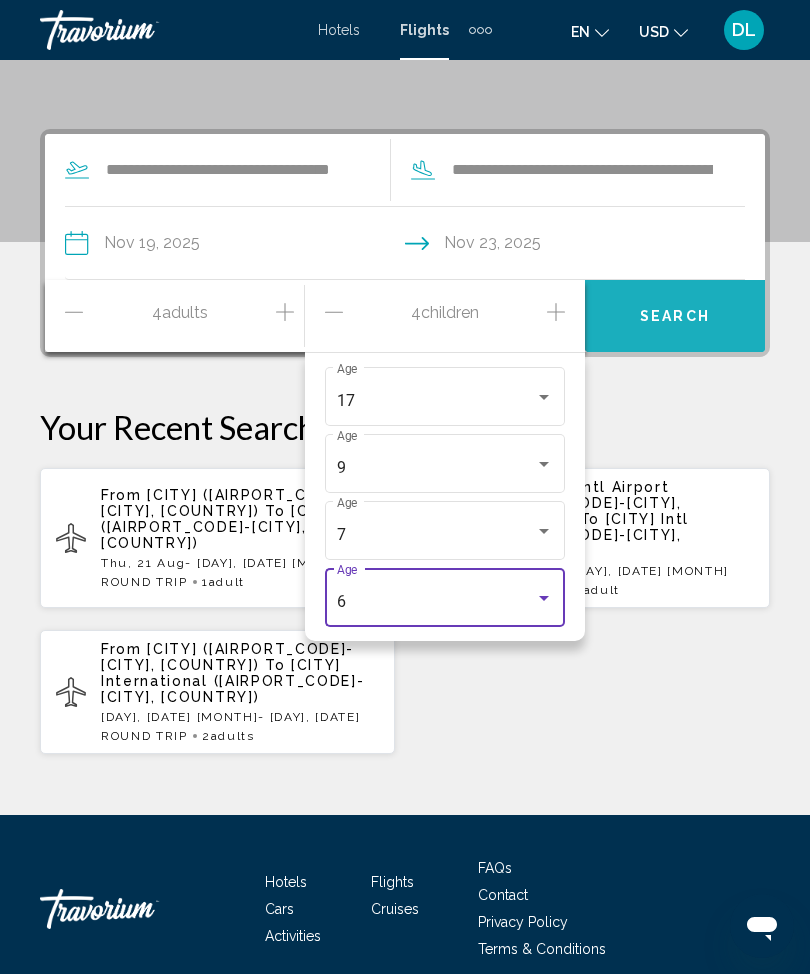 click on "Search" at bounding box center (675, 316) 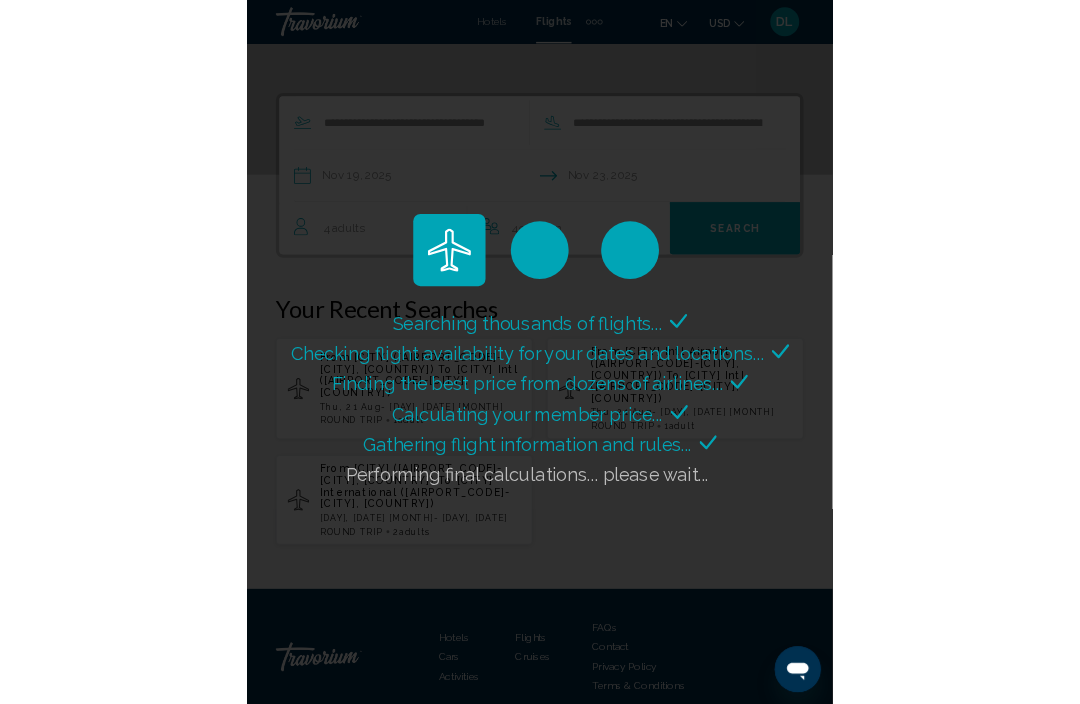 scroll, scrollTop: 447, scrollLeft: 0, axis: vertical 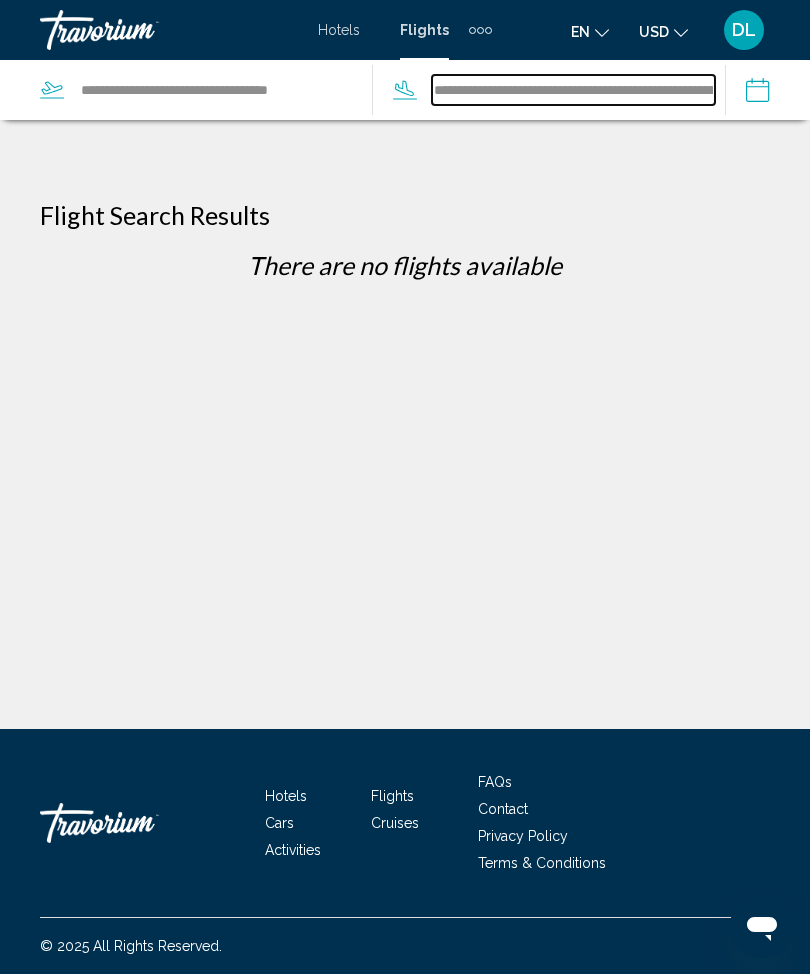 click on "**********" at bounding box center (573, 90) 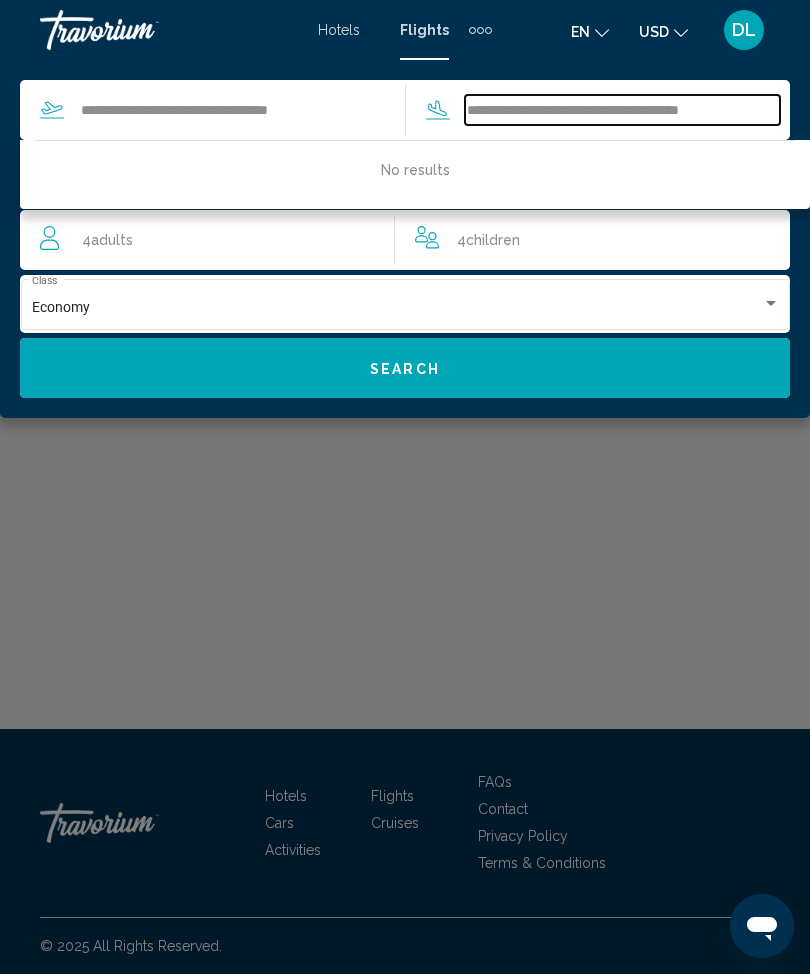 click on "**********" at bounding box center [623, 110] 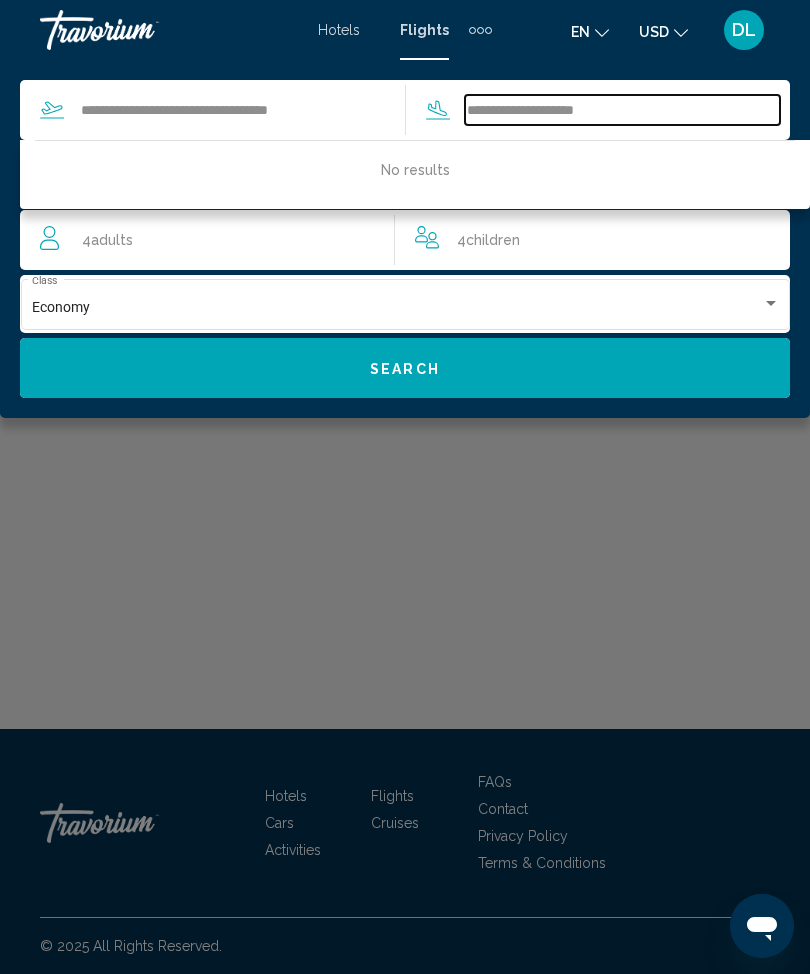 type on "*****" 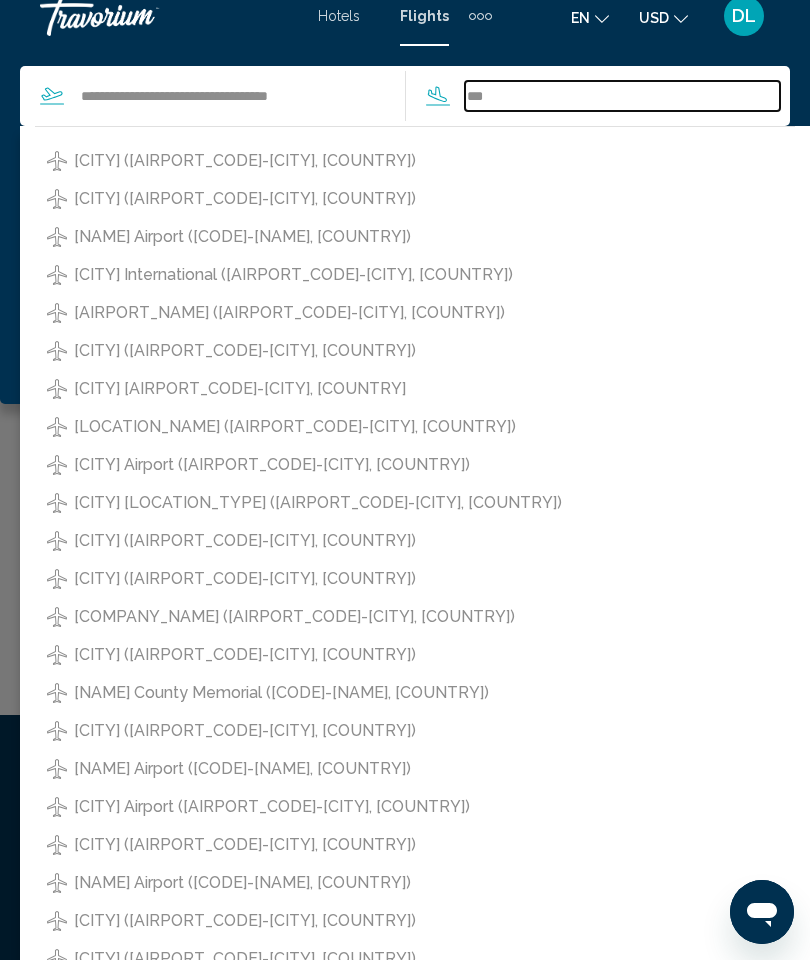 scroll, scrollTop: 0, scrollLeft: 0, axis: both 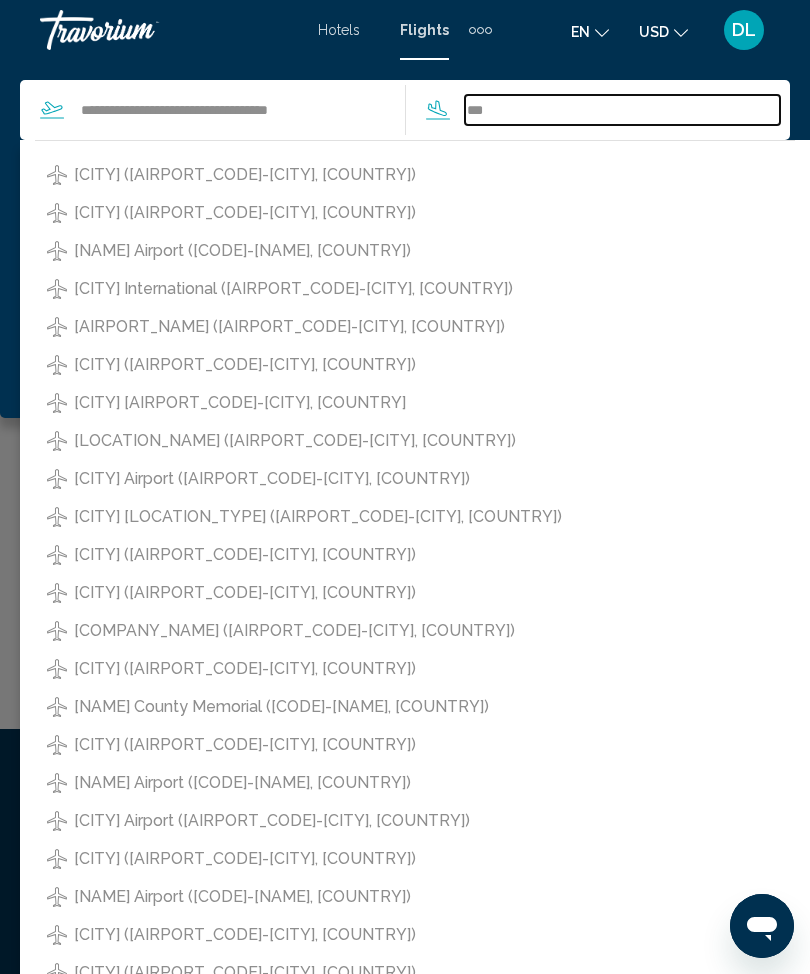 type on "***" 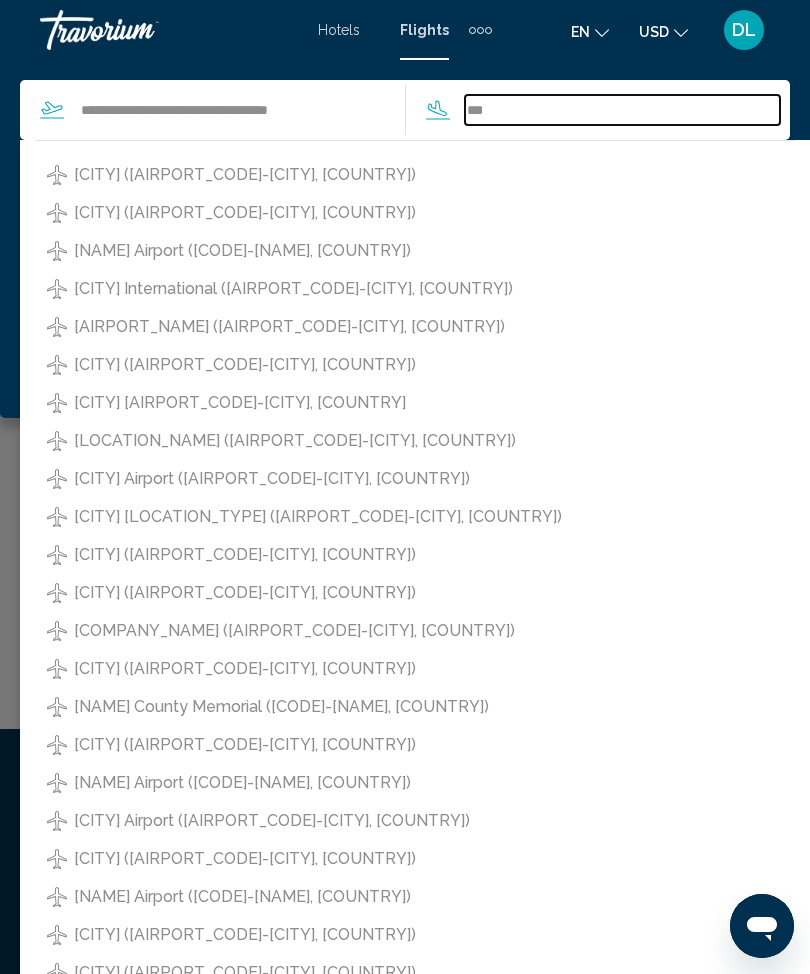 click on "***" at bounding box center (623, 110) 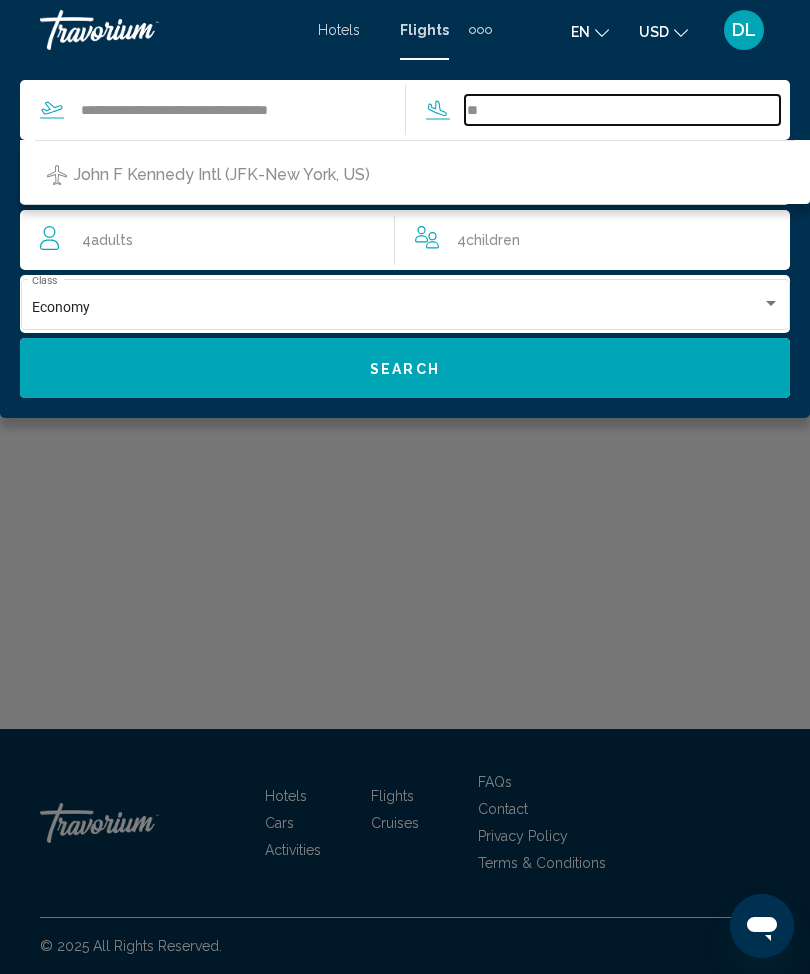 type on "*" 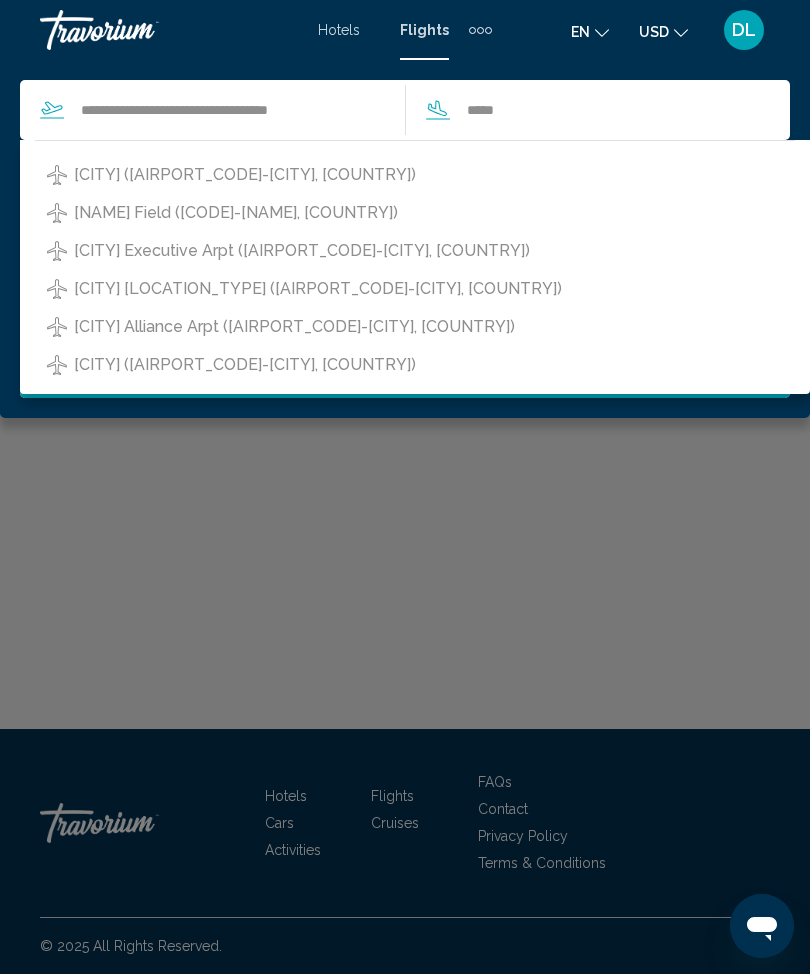 click on "[CITY] ([AIRPORT_CODE]-[CITY], [COUNTRY])" at bounding box center [245, 175] 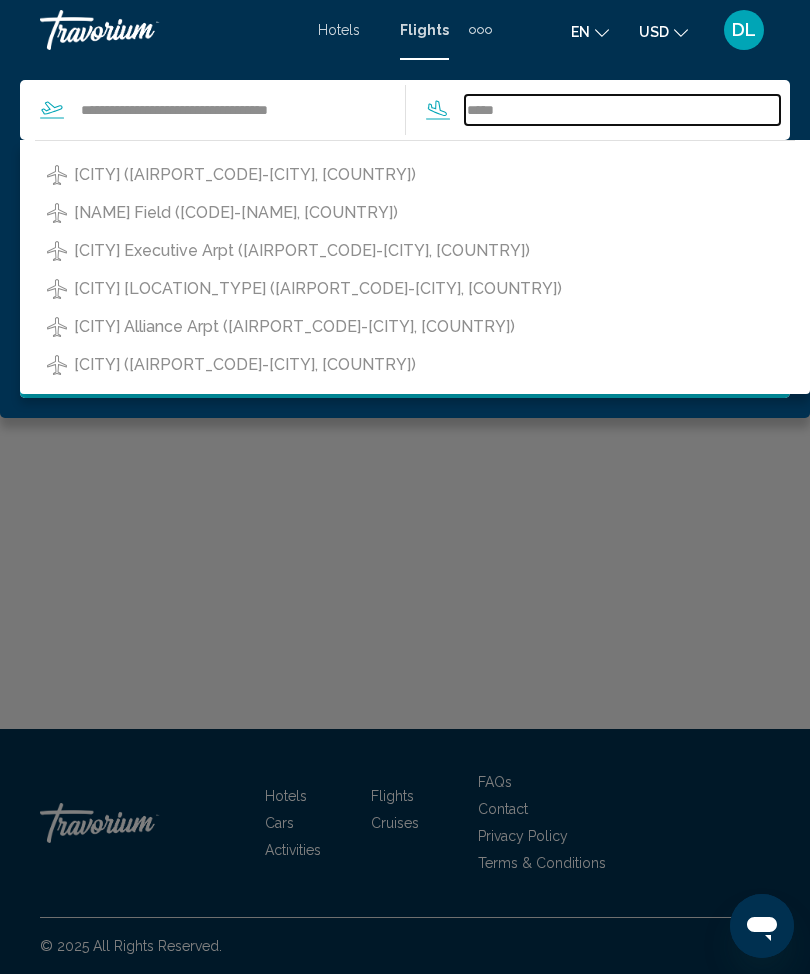 type on "**********" 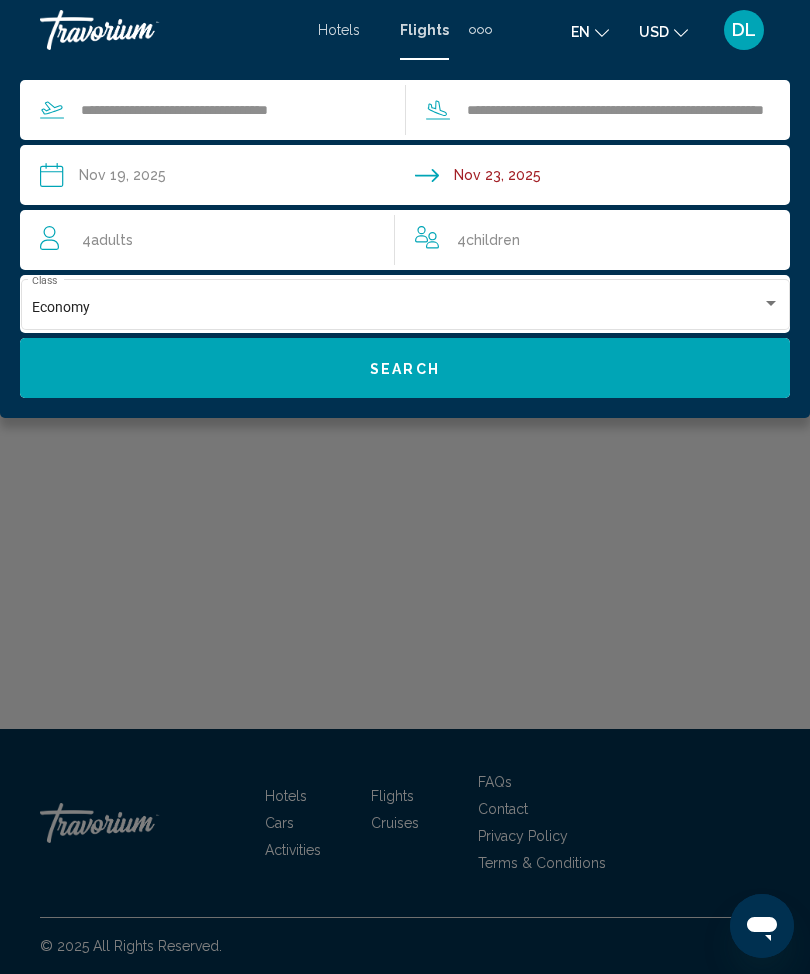 click on "Search" 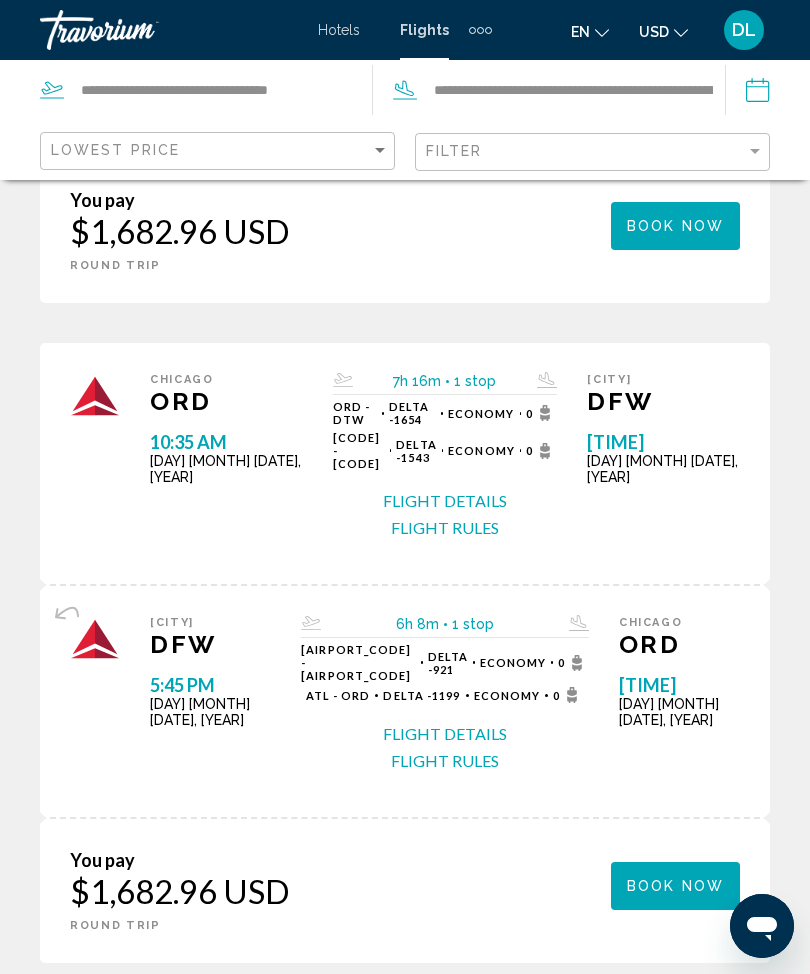 scroll, scrollTop: 596, scrollLeft: 0, axis: vertical 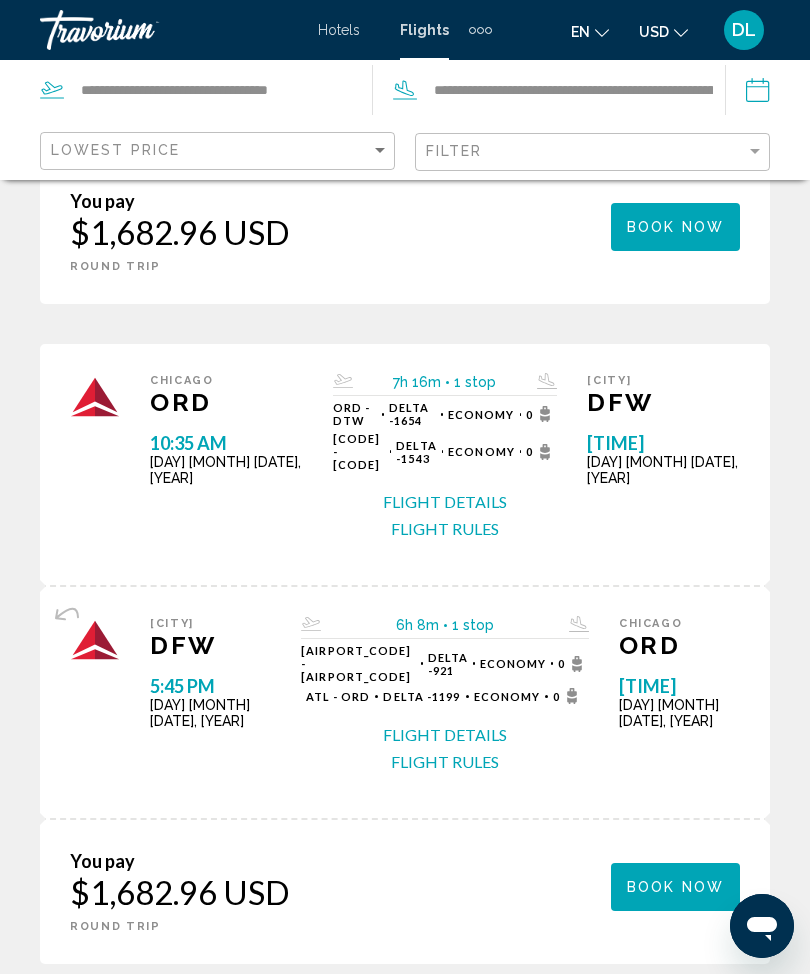 click on "Flight Rules" at bounding box center (445, 529) 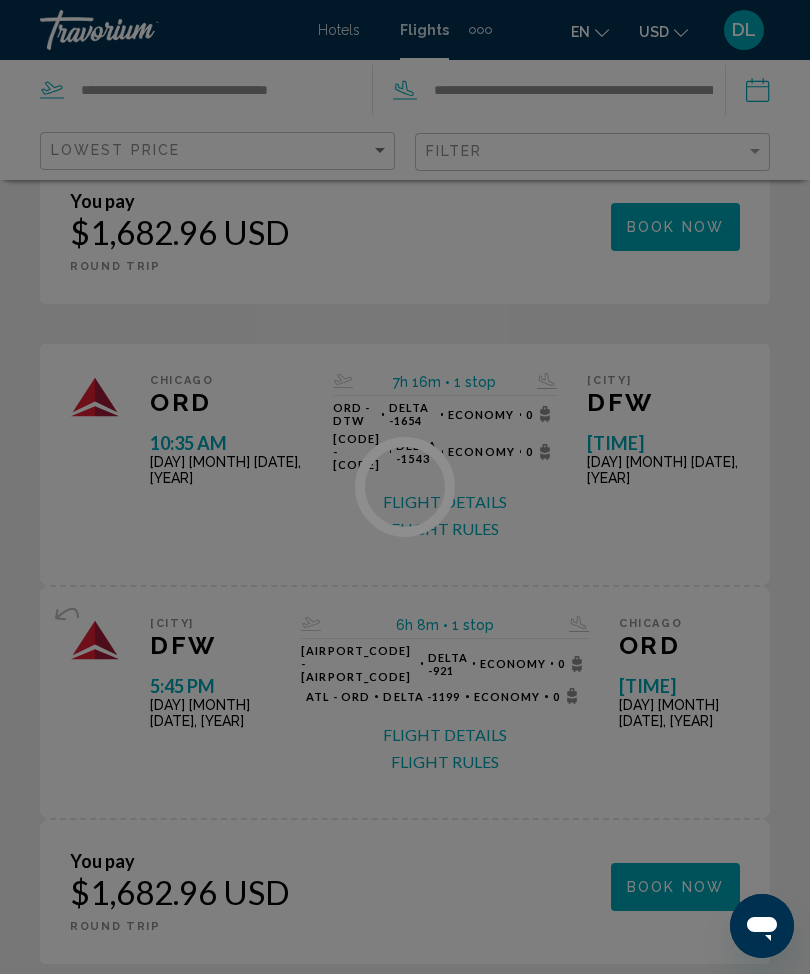 scroll, scrollTop: 0, scrollLeft: 0, axis: both 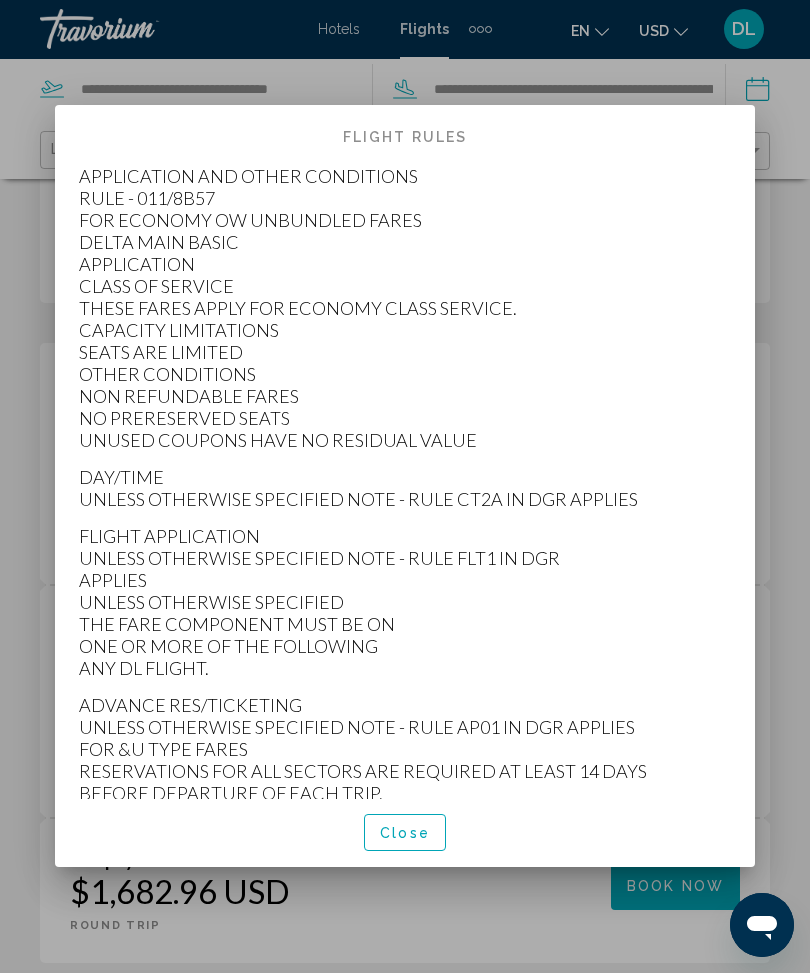 click at bounding box center (405, 487) 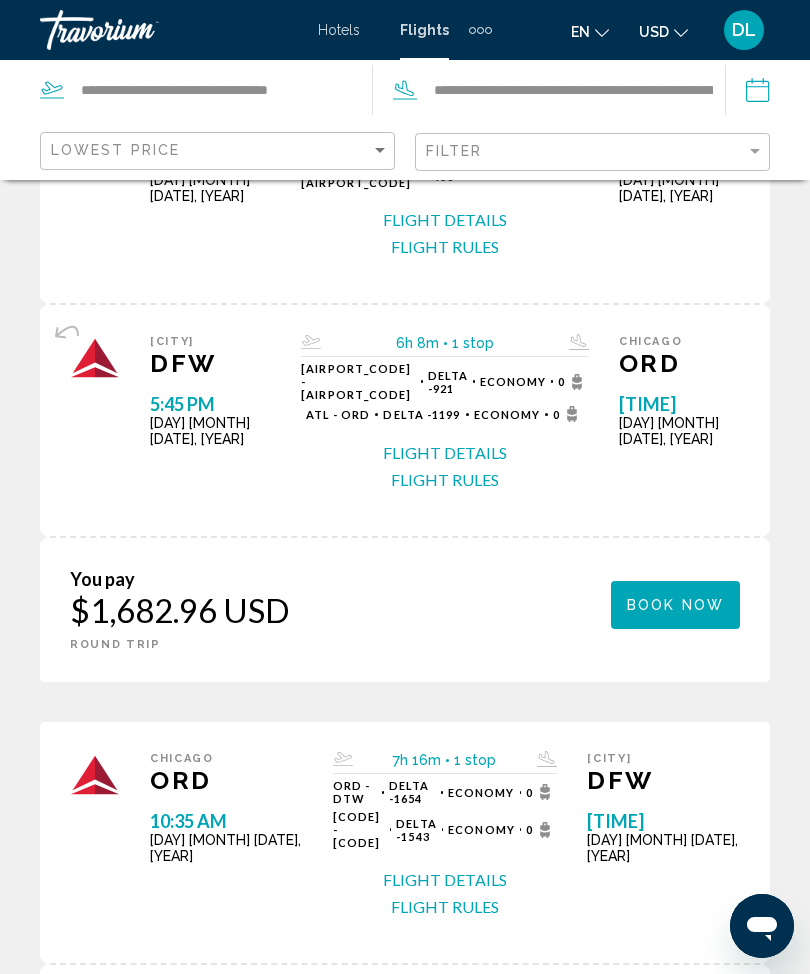 scroll, scrollTop: 216, scrollLeft: 0, axis: vertical 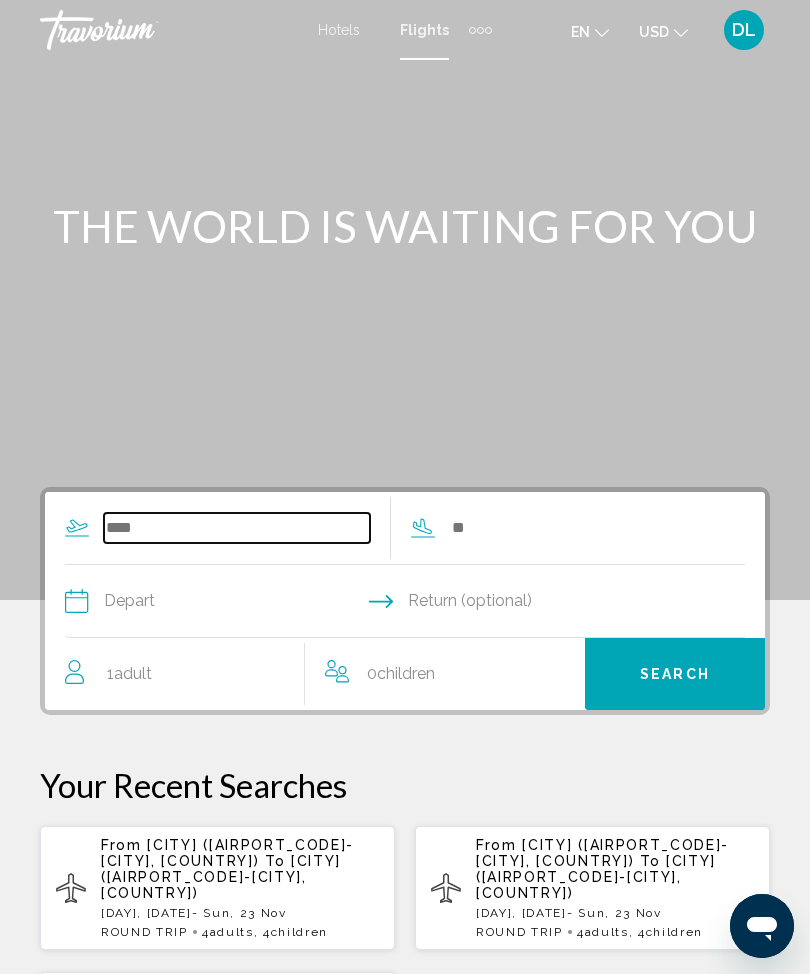 click at bounding box center (237, 528) 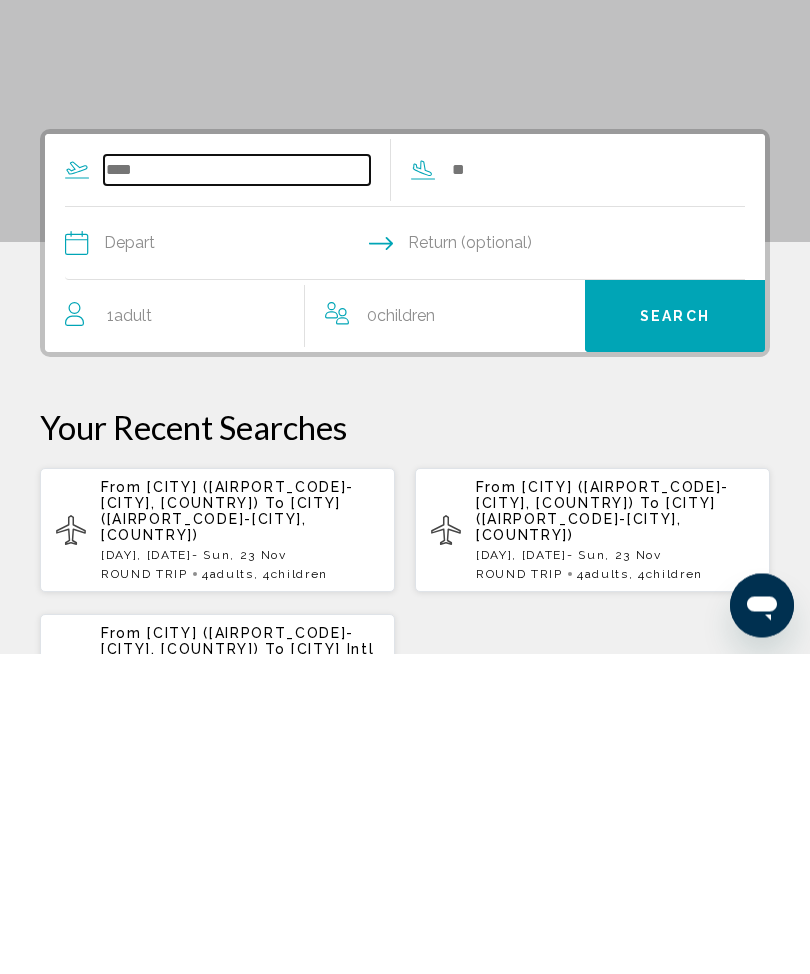 scroll, scrollTop: 101, scrollLeft: 0, axis: vertical 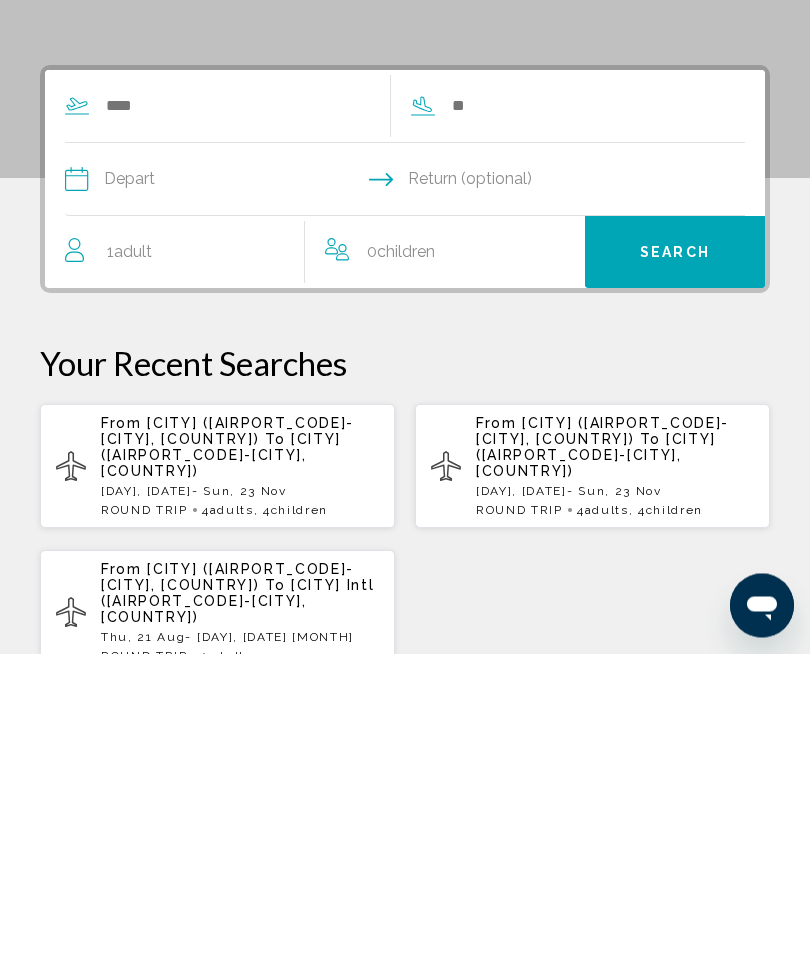 click on "From    [CITY] Intl Airport ([AIRPORT_CODE]-[CITY], [COUNTRY])    To    [CITY]-[AIRPORT_CODE] ([AIRPORT_CODE]-[CITY], [COUNTRY])" at bounding box center (240, 768) 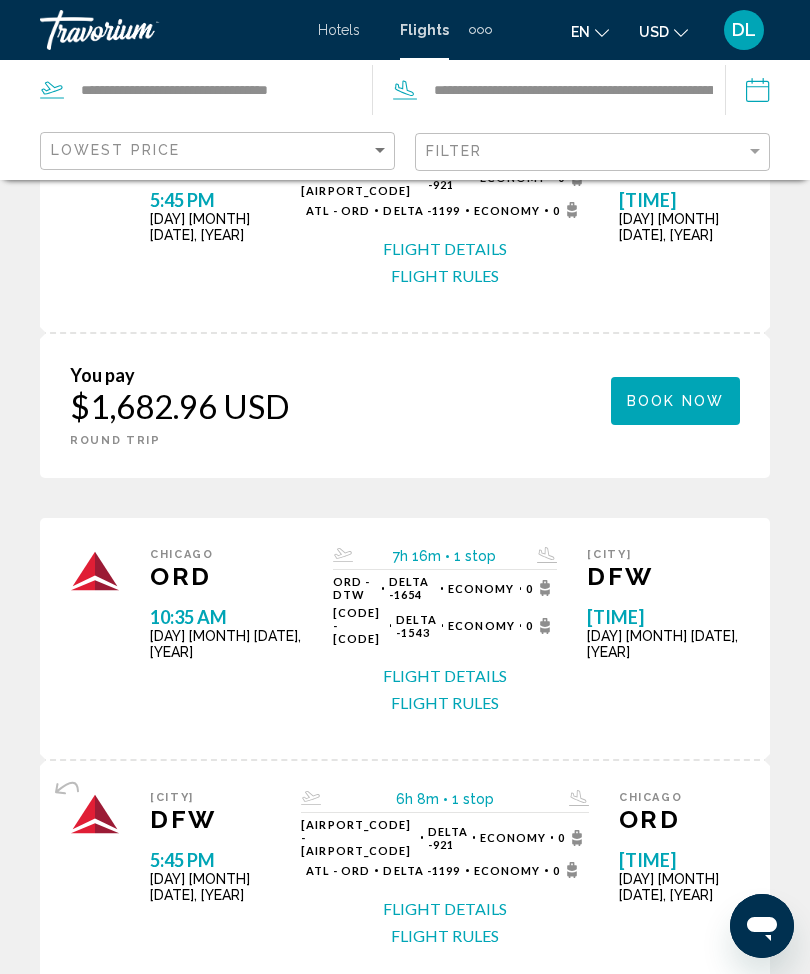 scroll, scrollTop: 0, scrollLeft: 0, axis: both 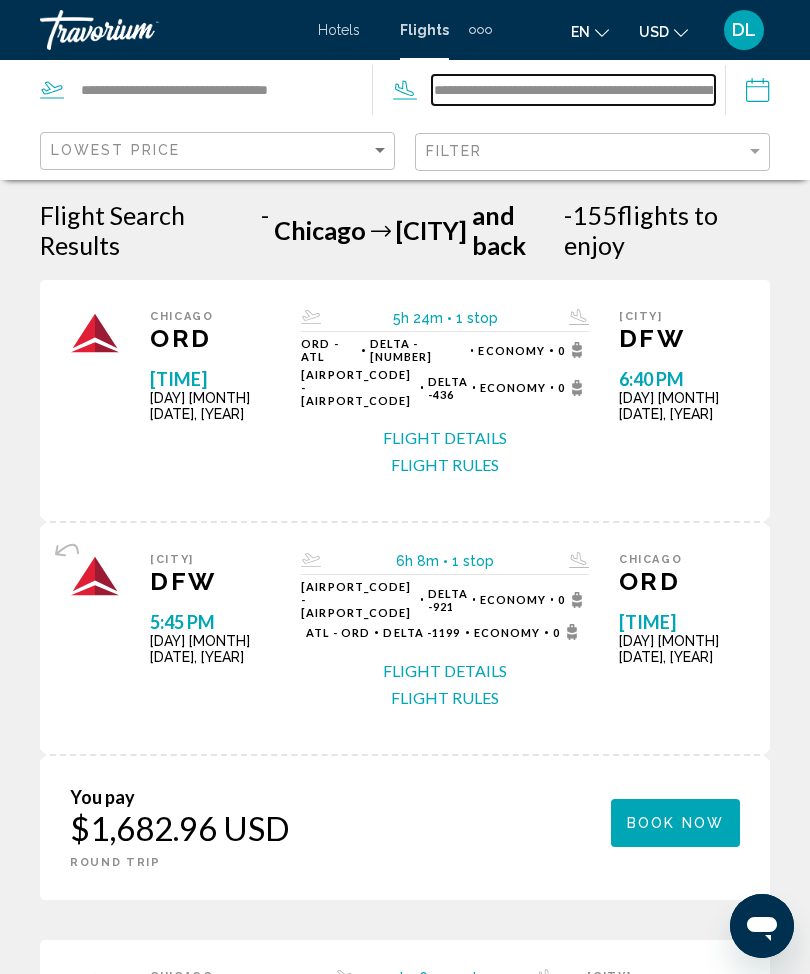 click on "**********" at bounding box center (573, 90) 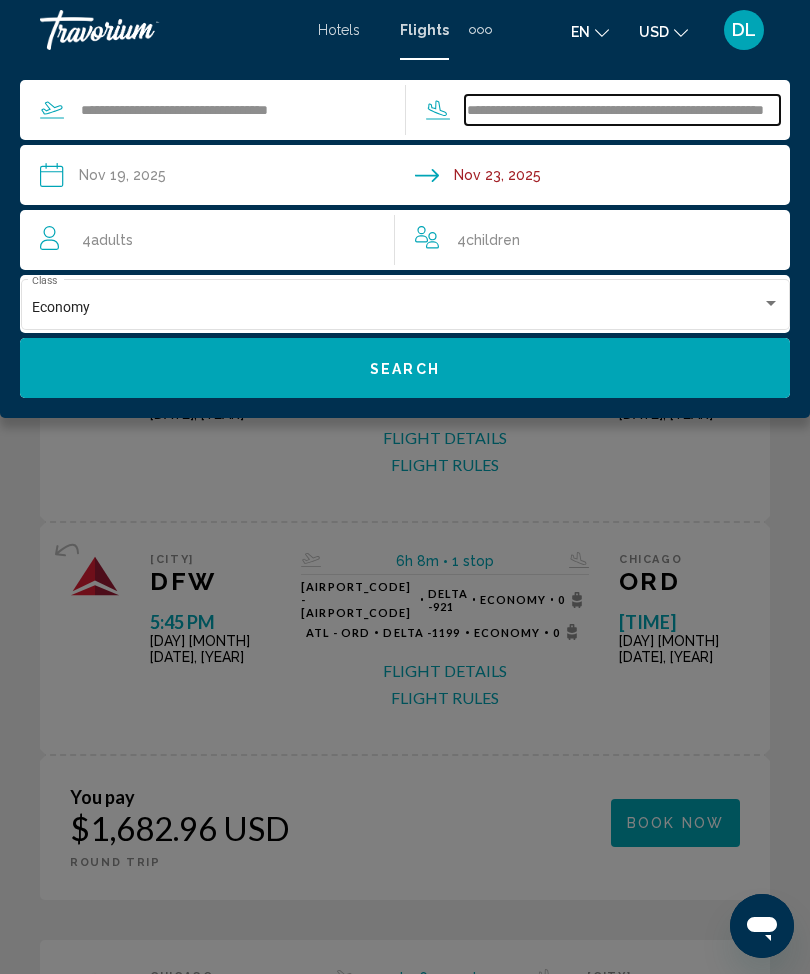 click on "**********" at bounding box center (623, 110) 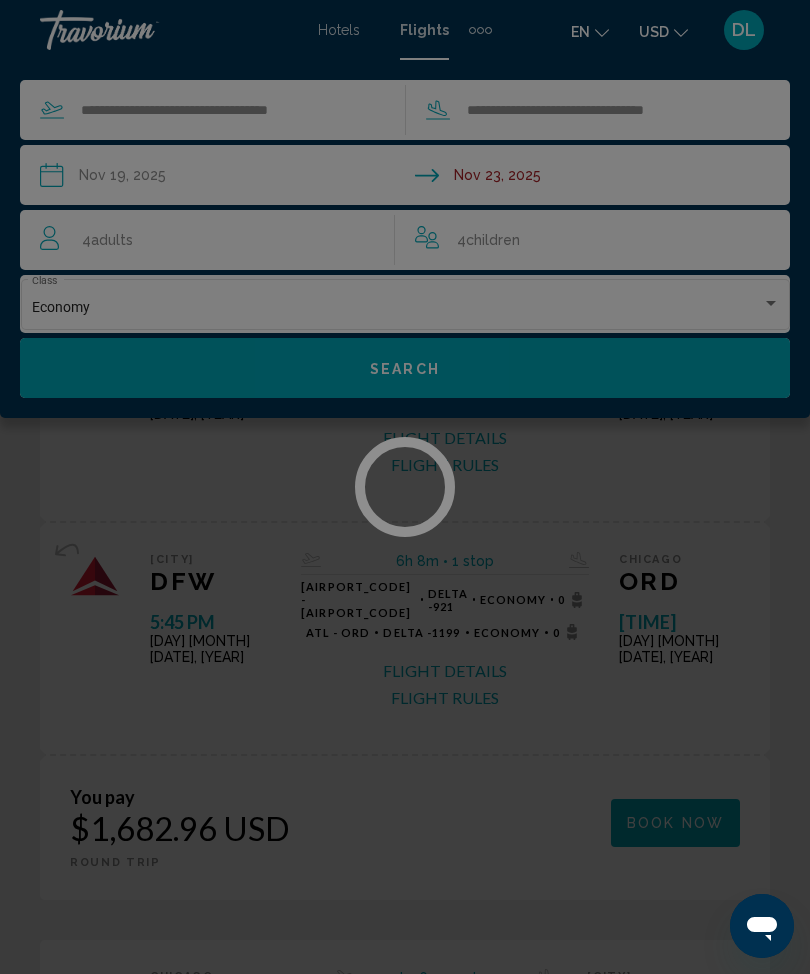click at bounding box center (405, 487) 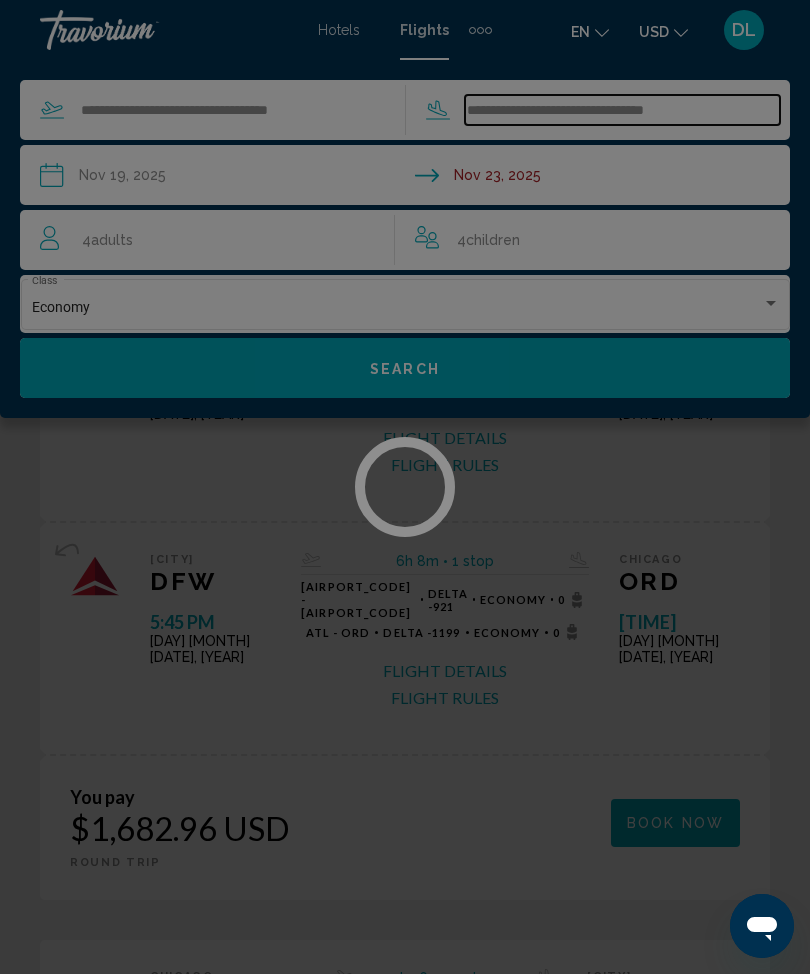 click on "**********" at bounding box center [623, 110] 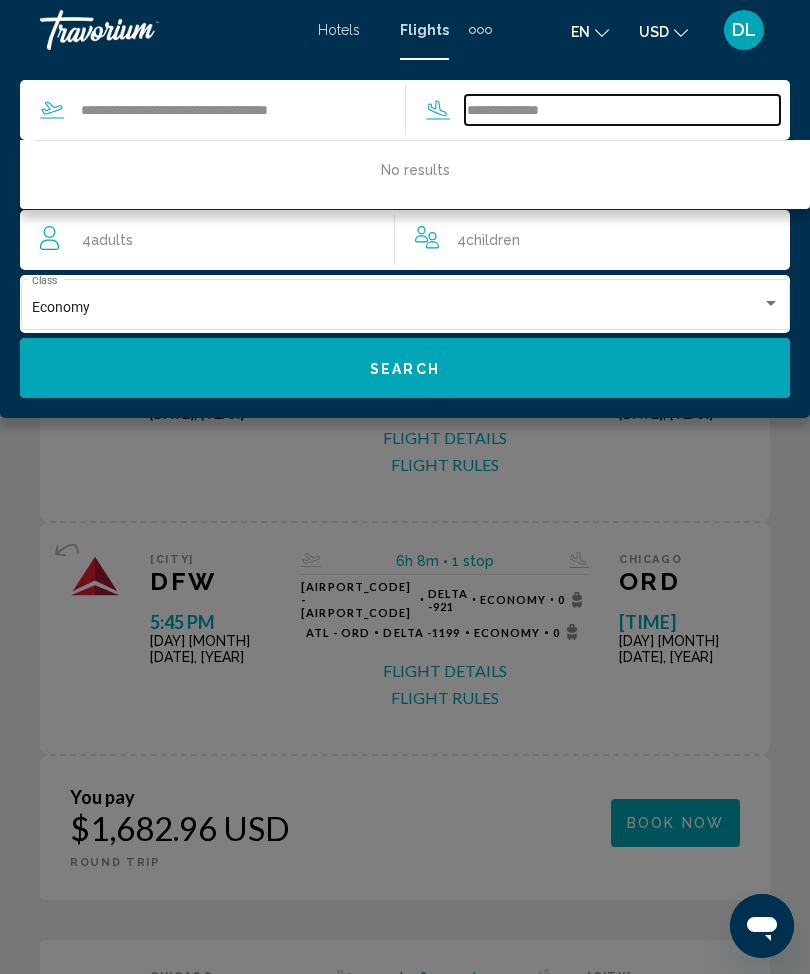 type on "*******" 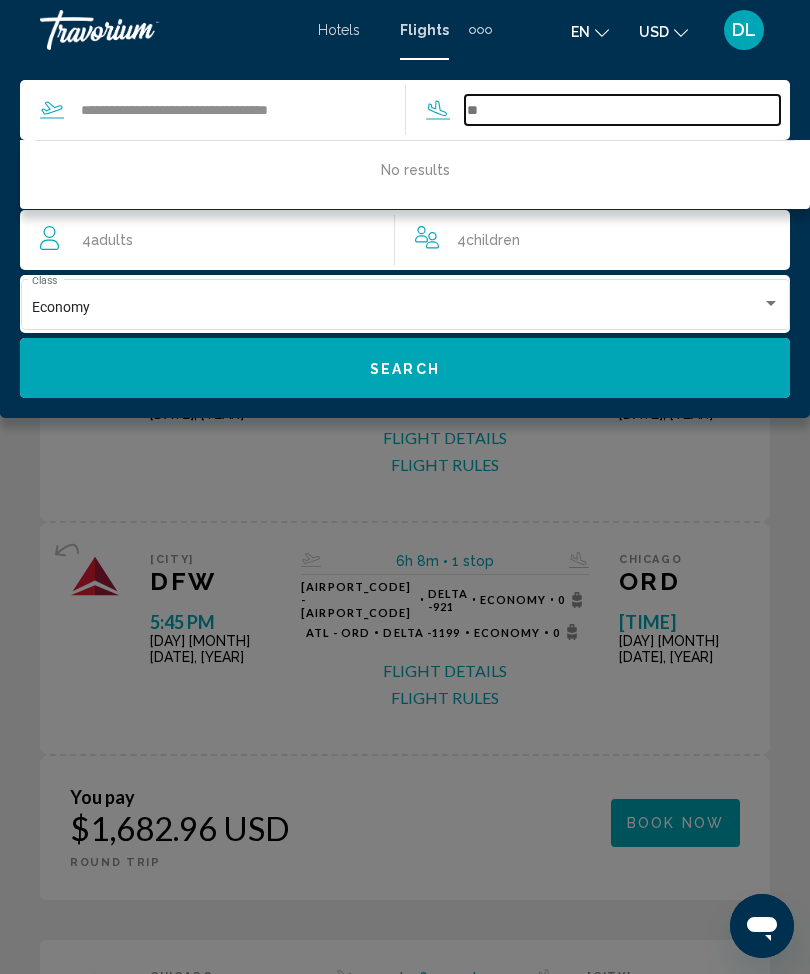 type on "*" 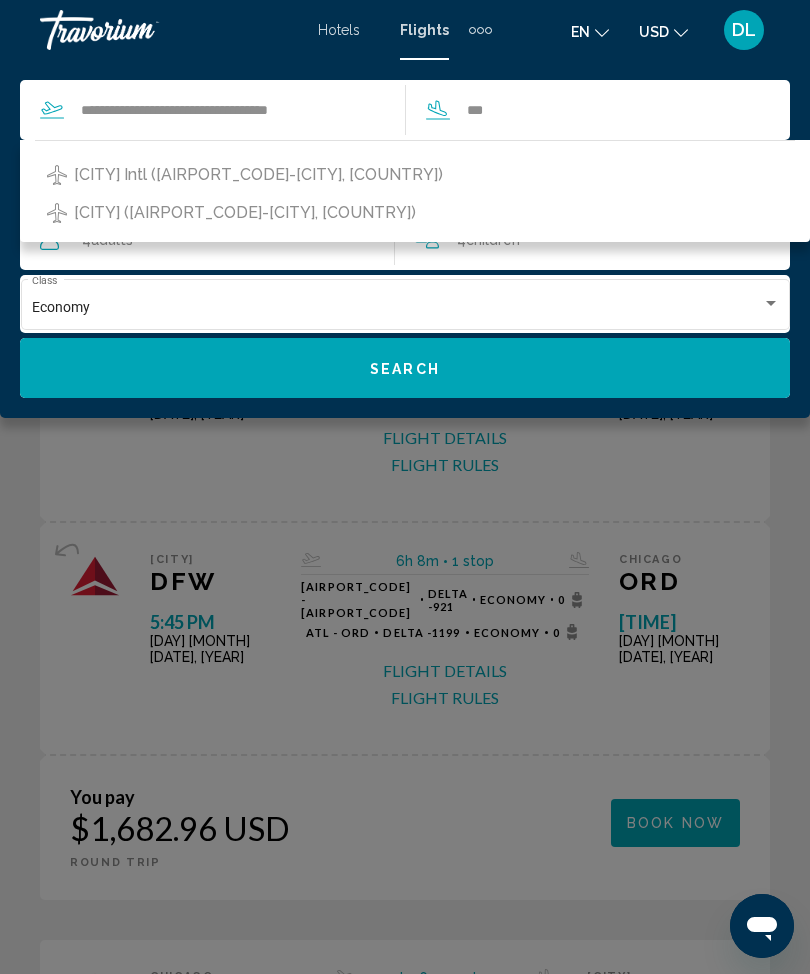 click on "[CITY] Intl ([AIRPORT_CODE]-[CITY], [COUNTRY])" at bounding box center (258, 175) 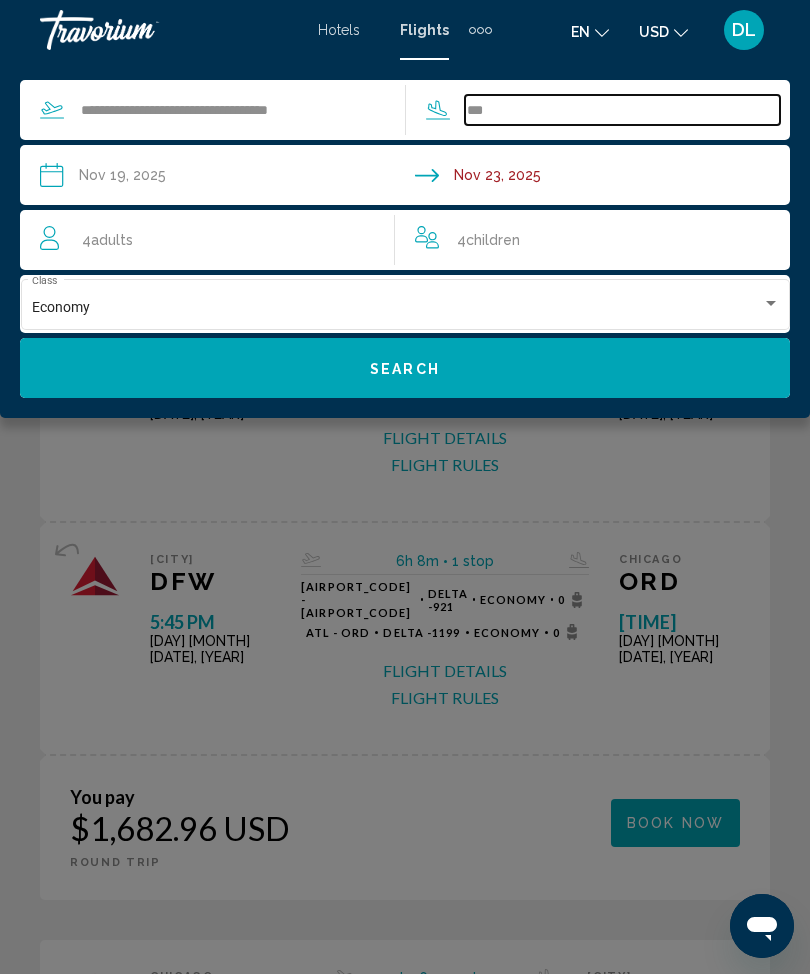 type on "**********" 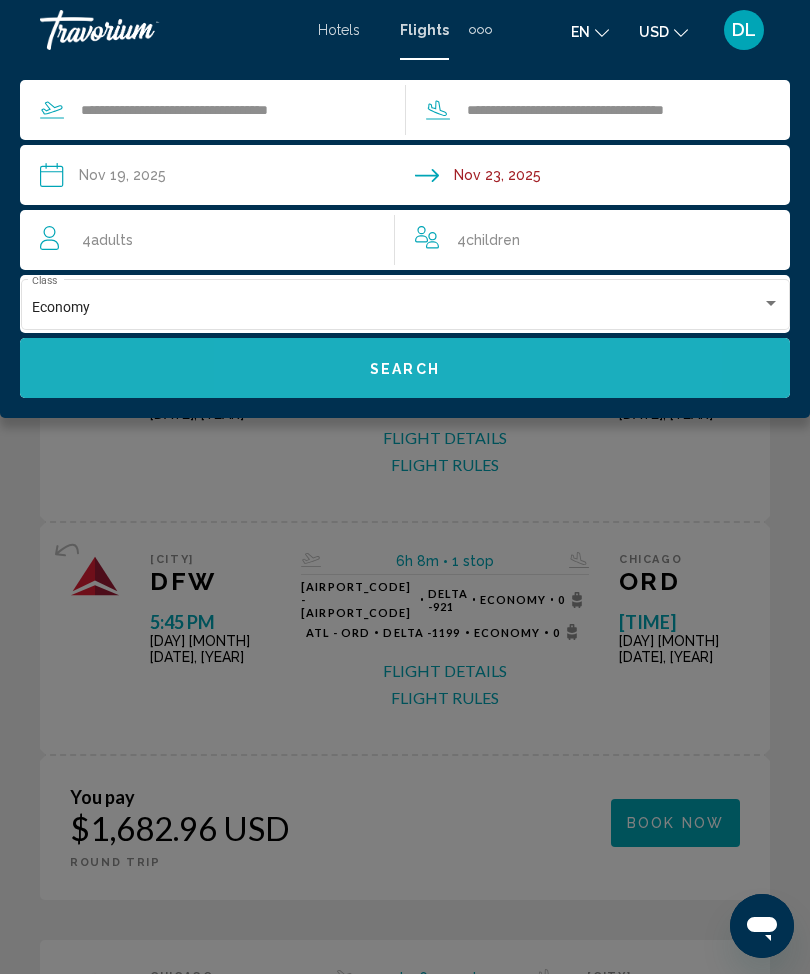 click on "Search" 